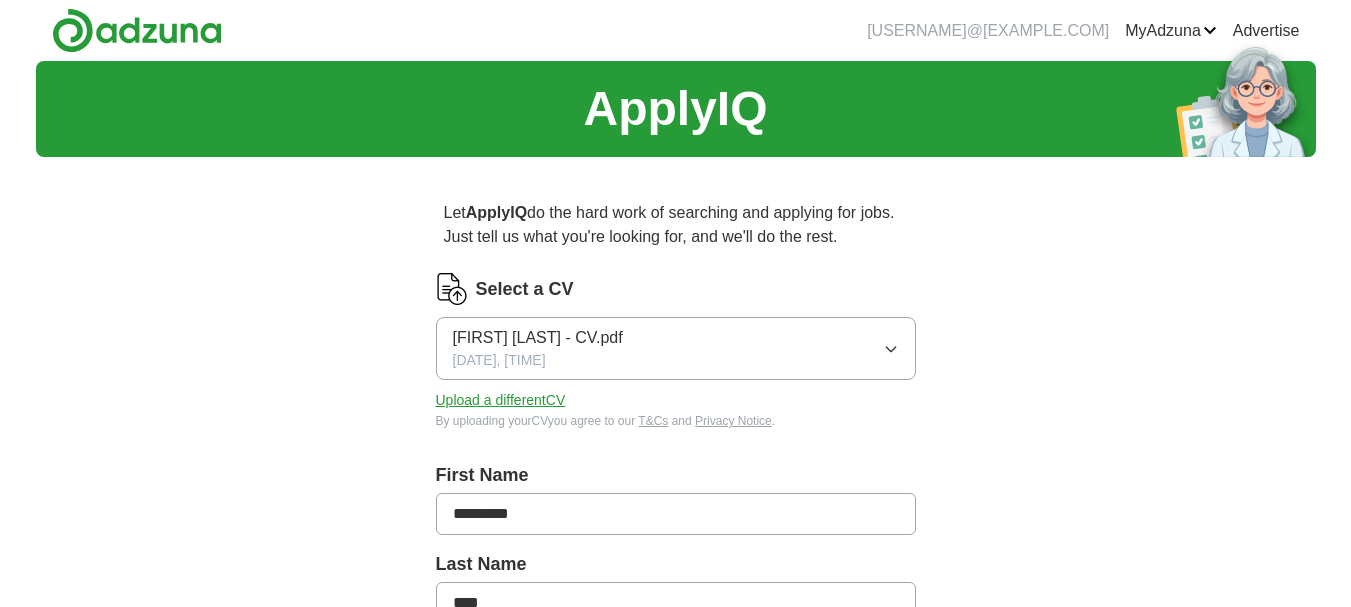 scroll, scrollTop: 0, scrollLeft: 0, axis: both 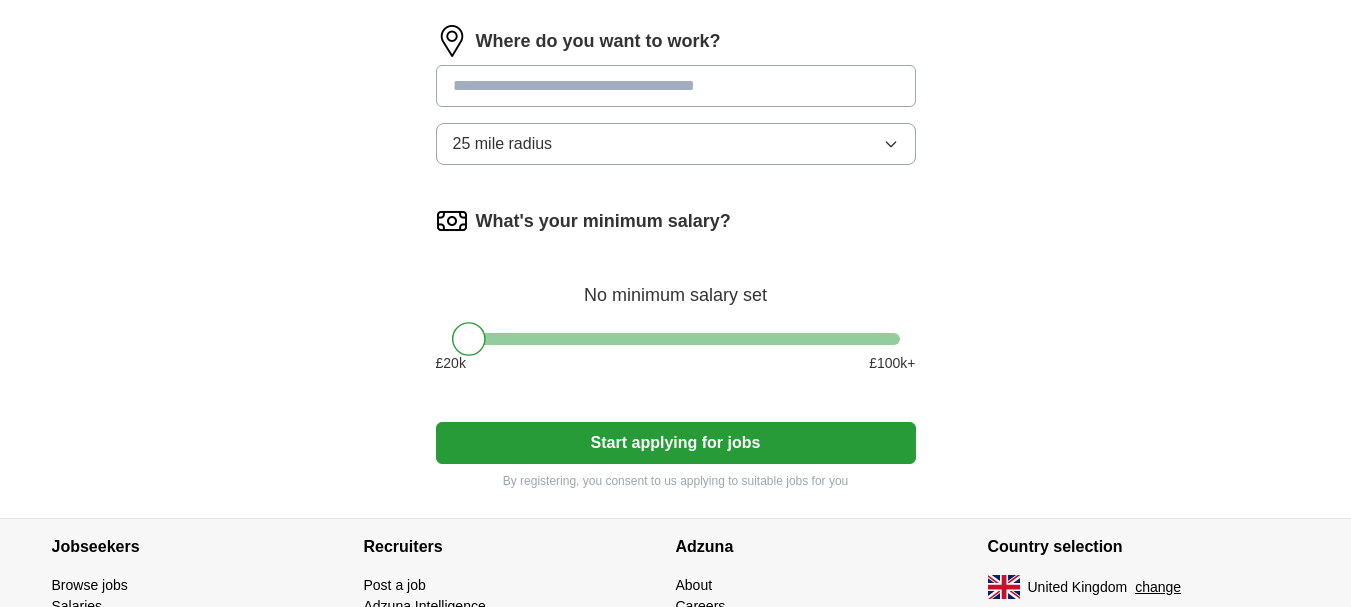 click at bounding box center (676, 86) 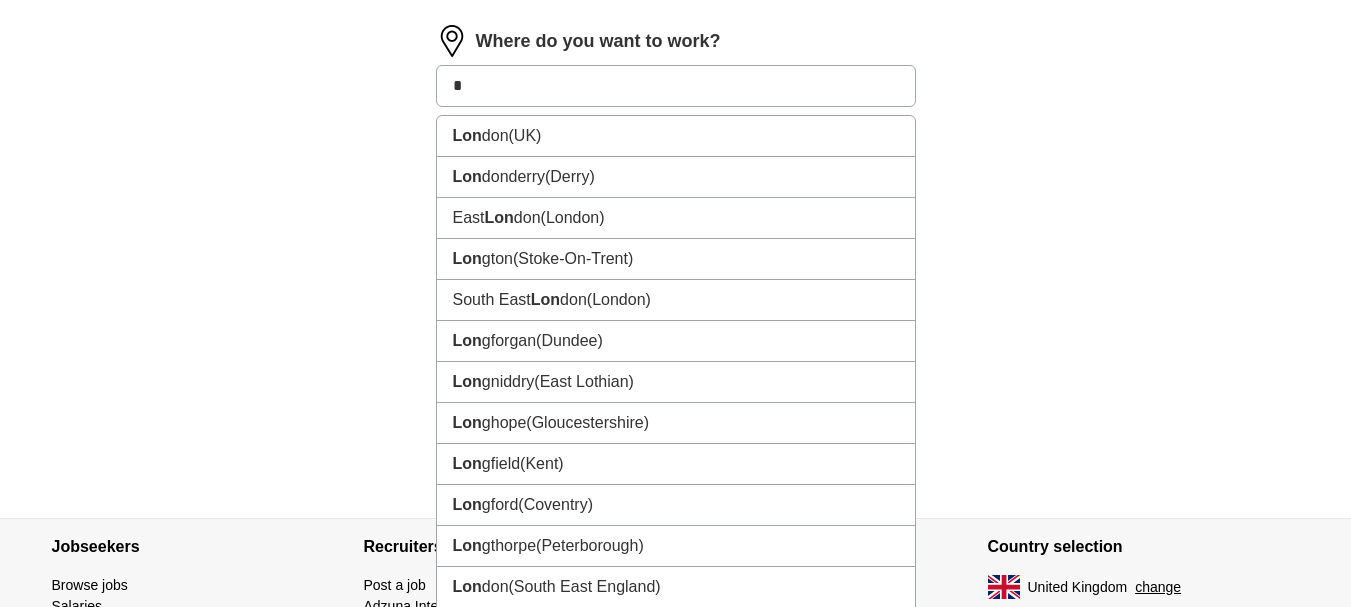 type on "*" 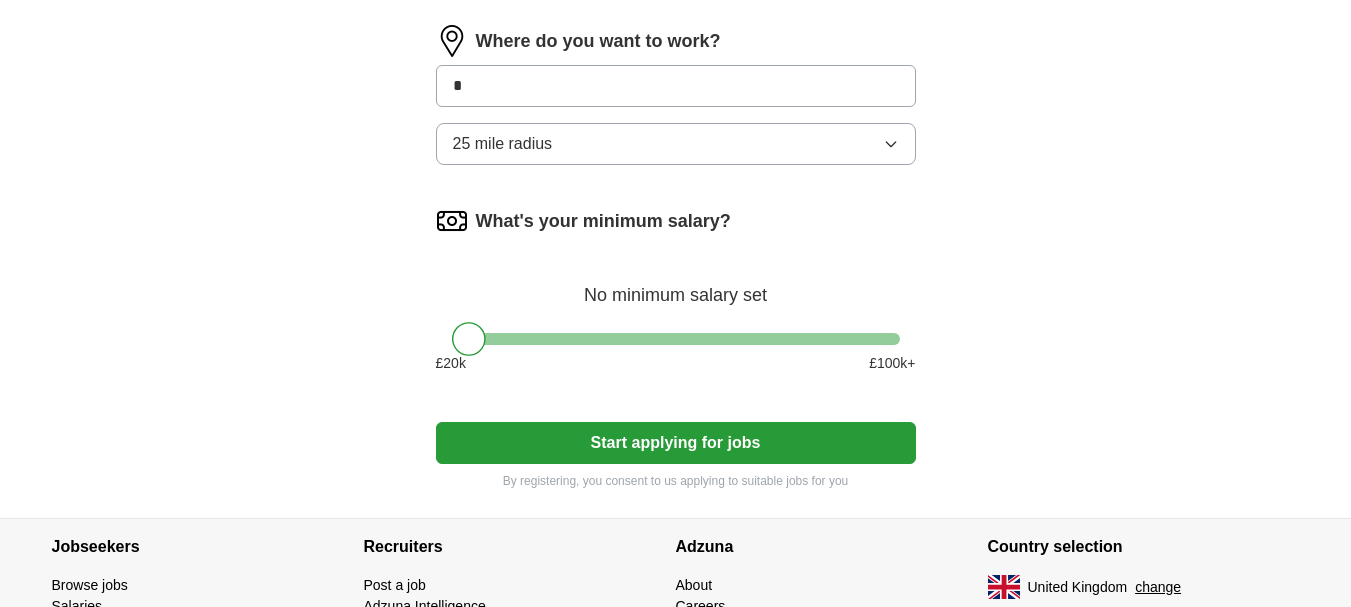 type on "*" 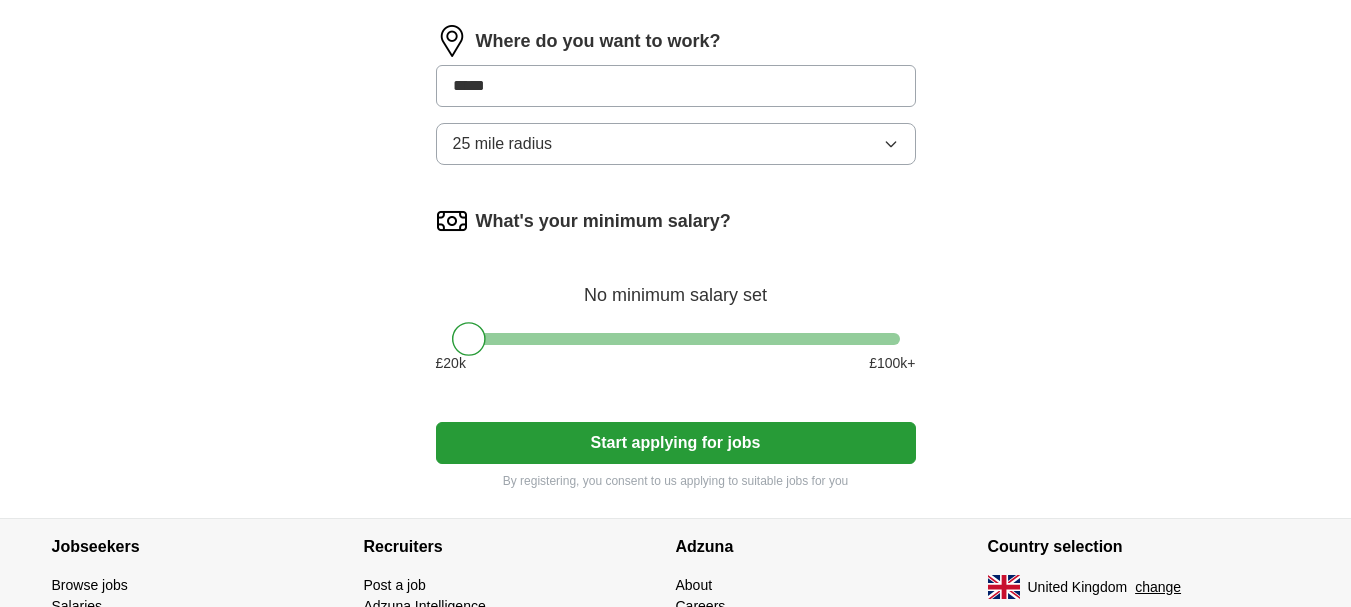 type on "******" 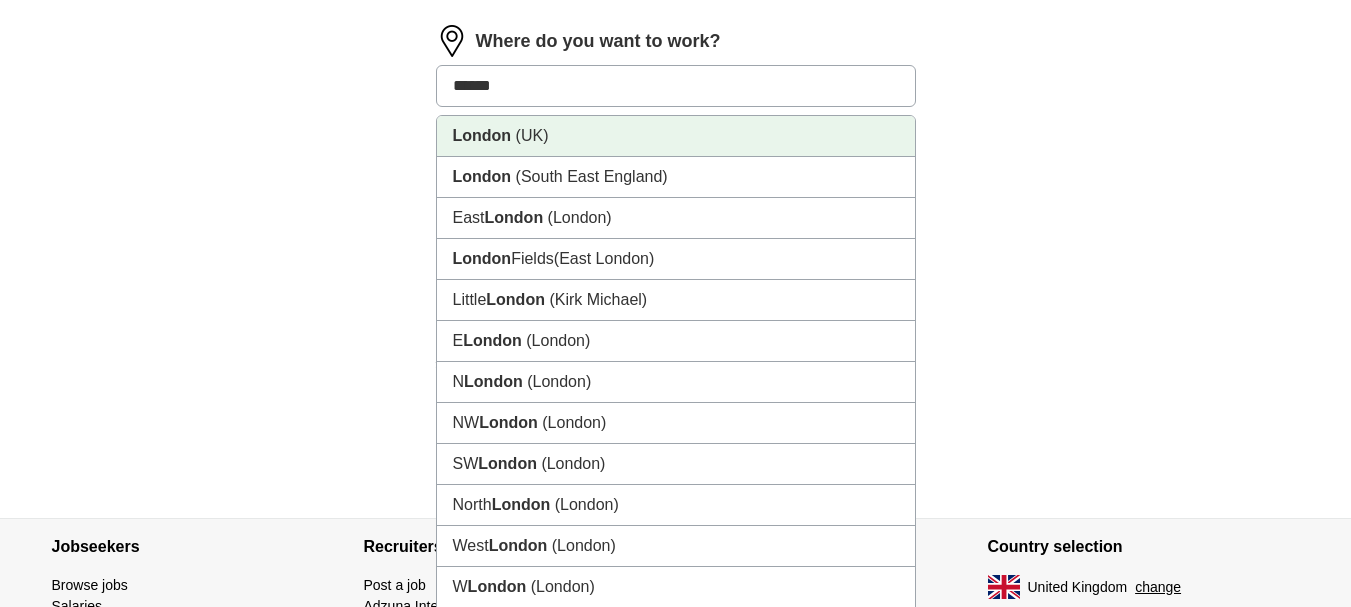 click on "London   (UK)" at bounding box center [676, 136] 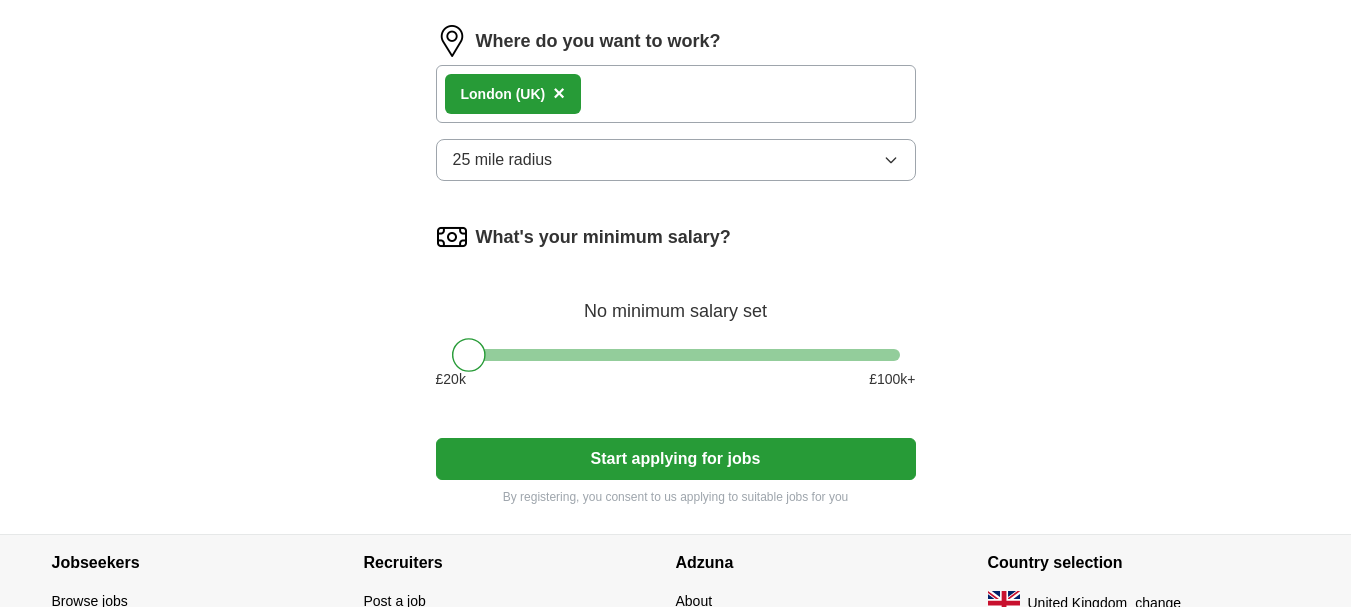 click on "25 mile radius" at bounding box center (676, 160) 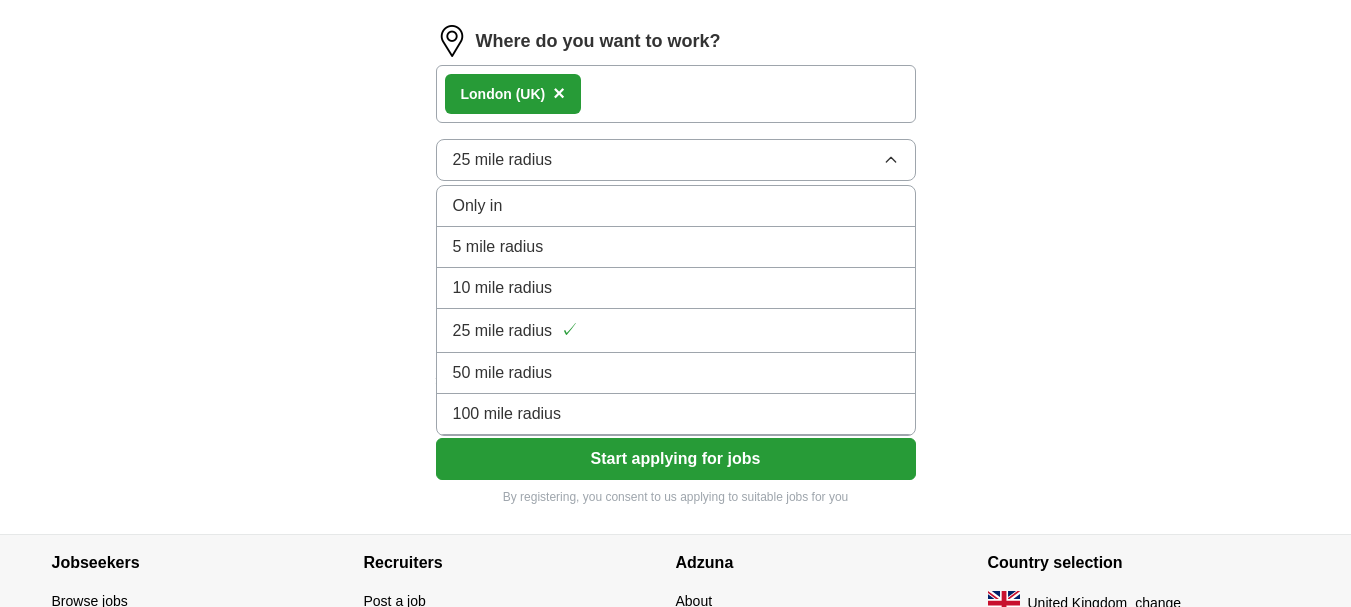 click on "Let  ApplyIQ  do the hard work of searching and applying for jobs. Just tell us what you're looking for, and we'll do the rest. Select a CV Coco Xiao Hang - CV.pdf 01/08/2025, 14:41 Upload a different  CV By uploading your  CV  you agree to our   T&Cs   and   Privacy Notice . First Name ********* Last Name **** What job are you looking for? Enter or select a minimum of 3 job titles (4-8 recommended) E-commerce Specialist + Sales Consultant + Project Manager + Business Development Executive + Sales Operations Analyst + Marketing Coordinator + Digital Marketing Executive + Compliance Analyst + Customer Success Manager + Account Manager + Select all Where do you want to work? London   (UK) × 25 mile radius Only in 5 mile radius 10 mile radius 25 mile radius ✓ 50 mile radius 100 mile radius What's your minimum salary? No minimum salary set £ 20 k £ 100 k+ Start applying for jobs By registering, you consent to us applying to suitable jobs for you" at bounding box center [676, -197] 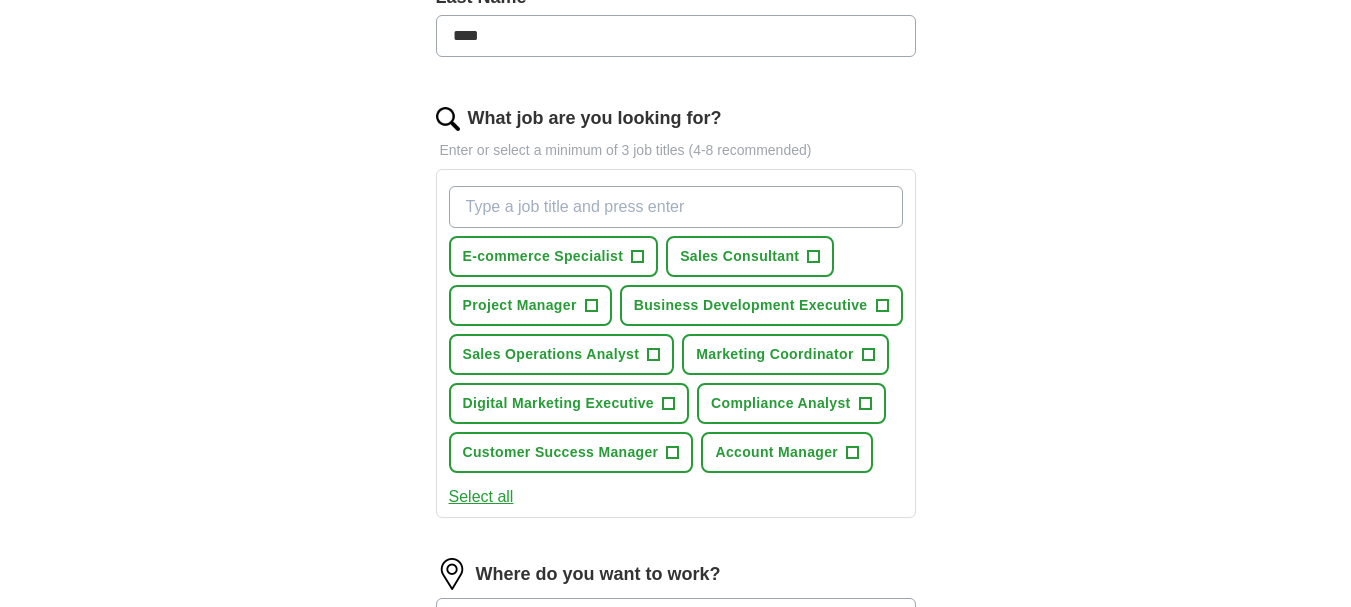 scroll, scrollTop: 550, scrollLeft: 0, axis: vertical 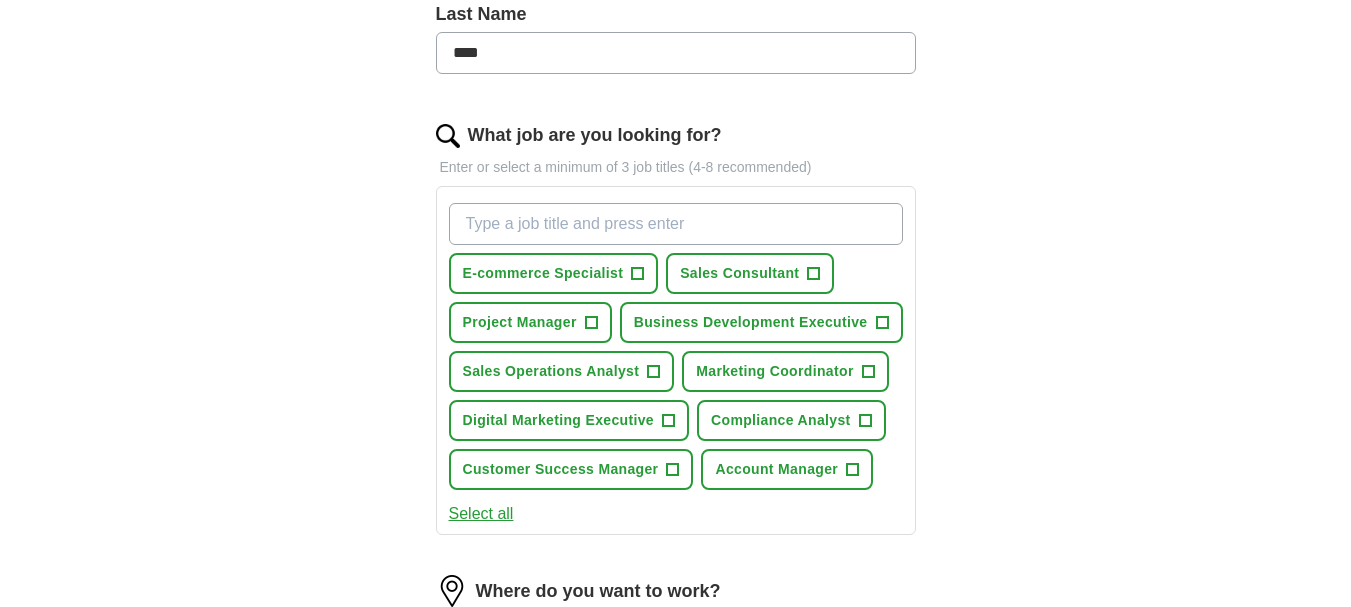 click on "What job are you looking for?" at bounding box center [676, 224] 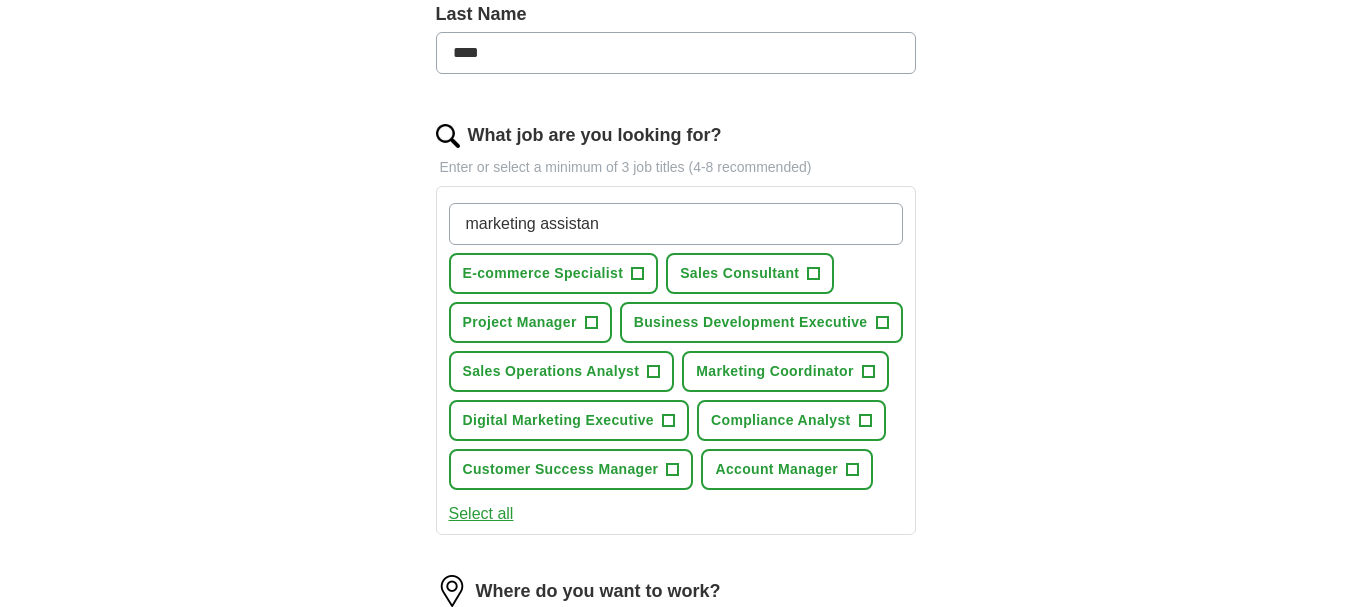 type on "marketing assistant" 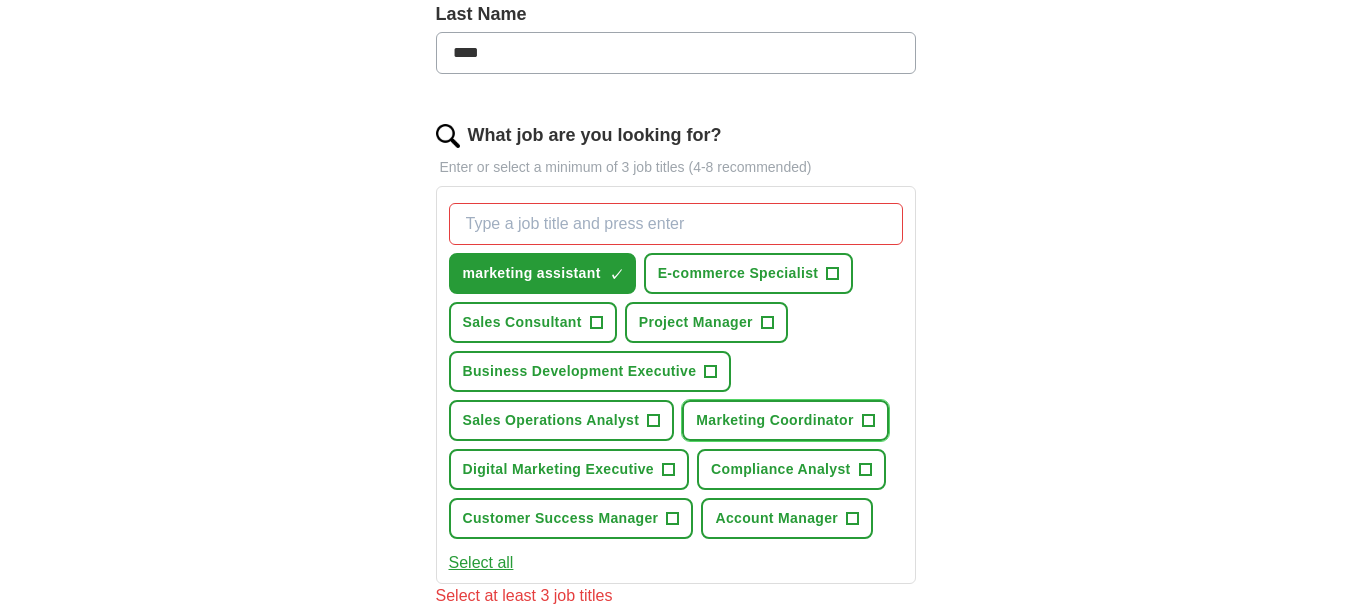 click on "+" at bounding box center [868, 421] 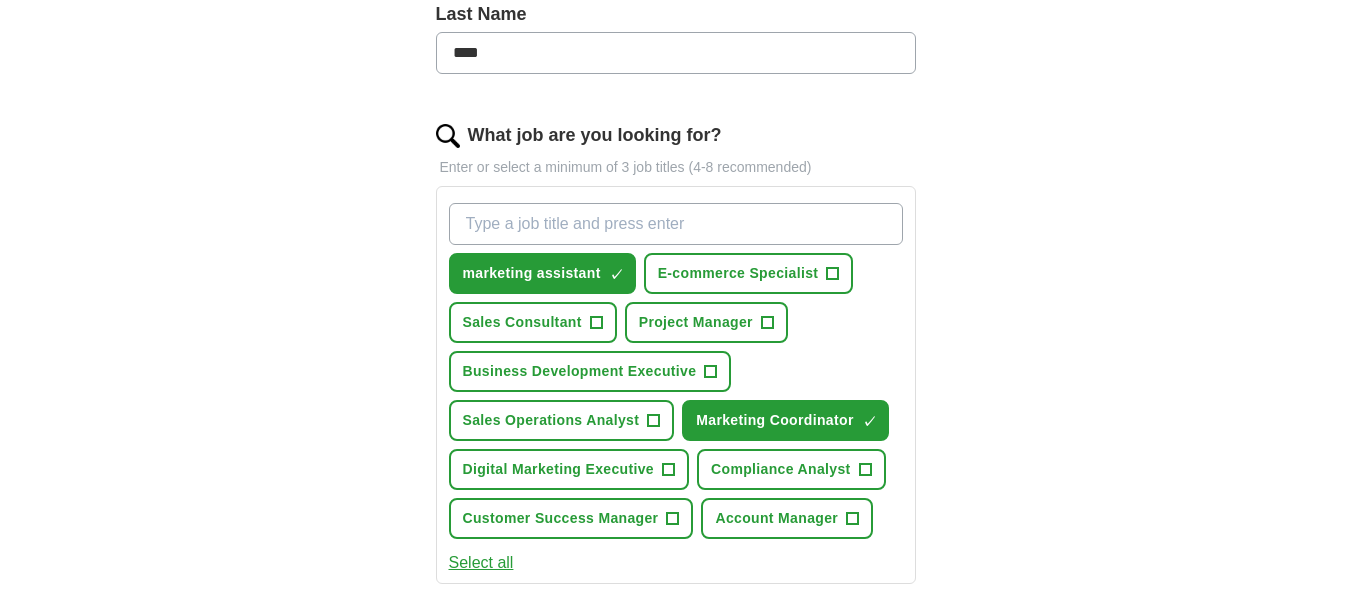 click on "What job are you looking for?" at bounding box center (676, 224) 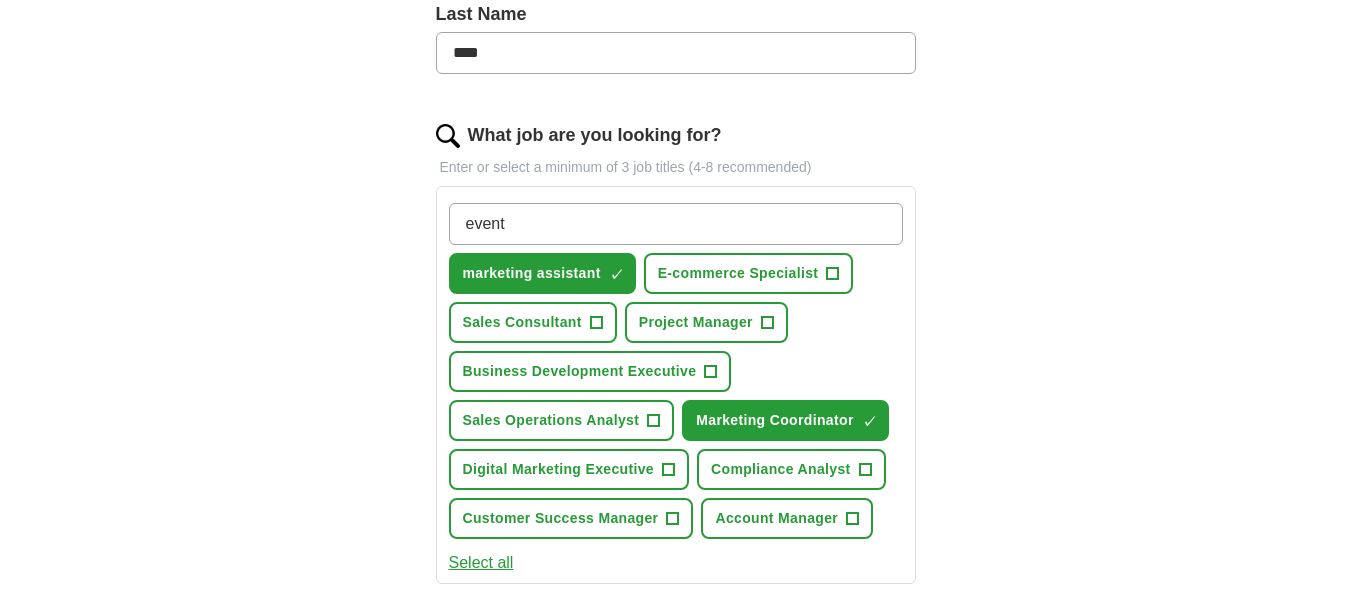 type on "event" 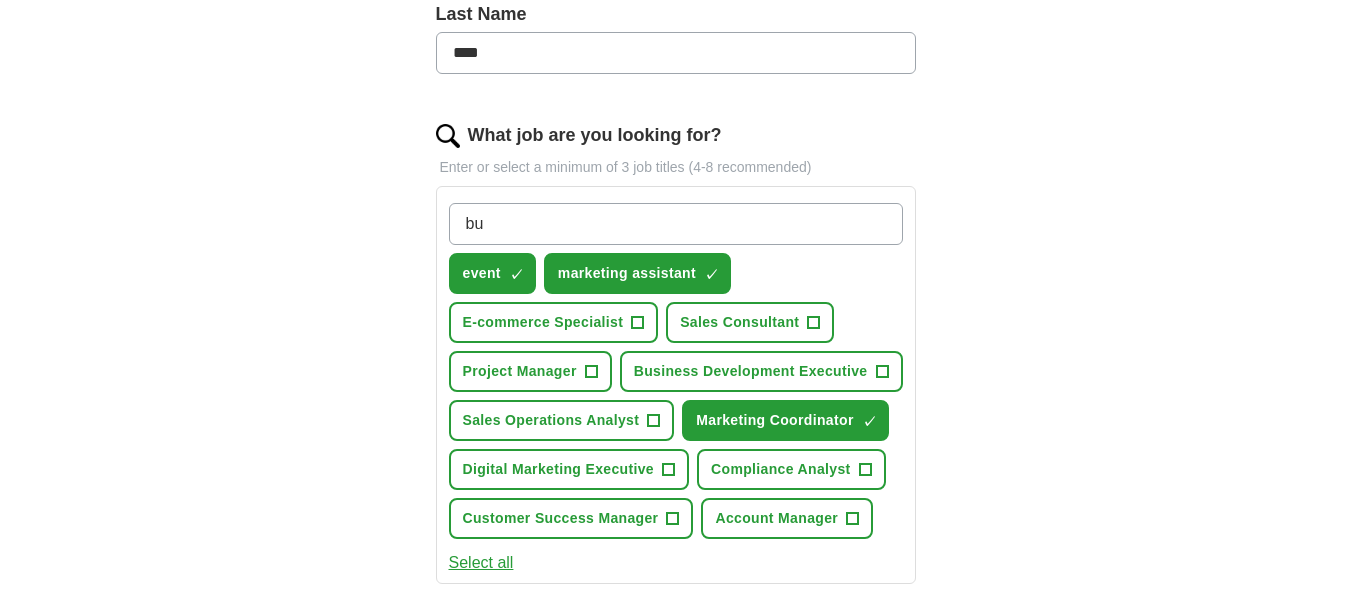 type on "b" 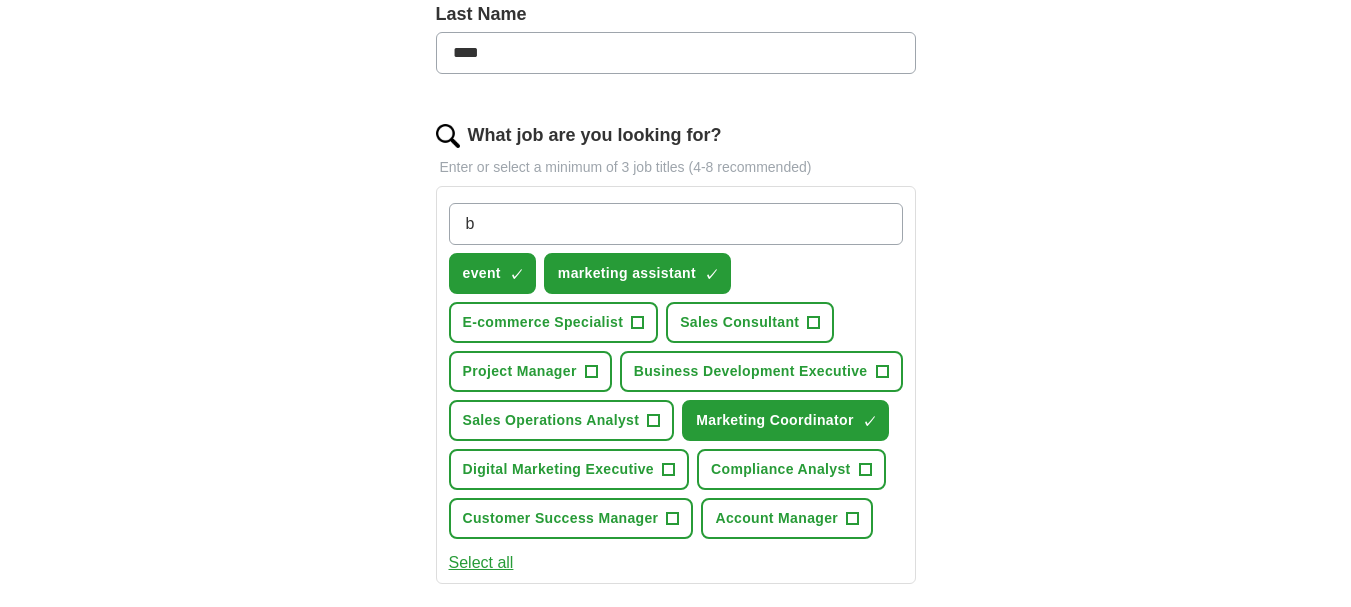 type 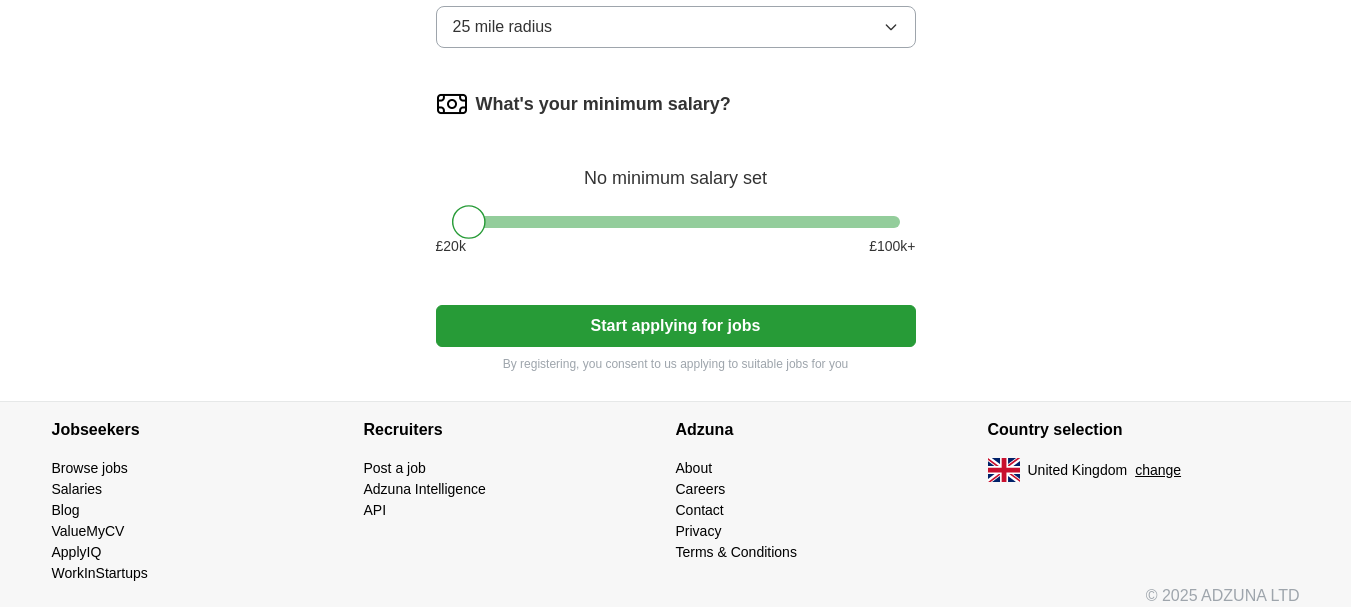 scroll, scrollTop: 1299, scrollLeft: 0, axis: vertical 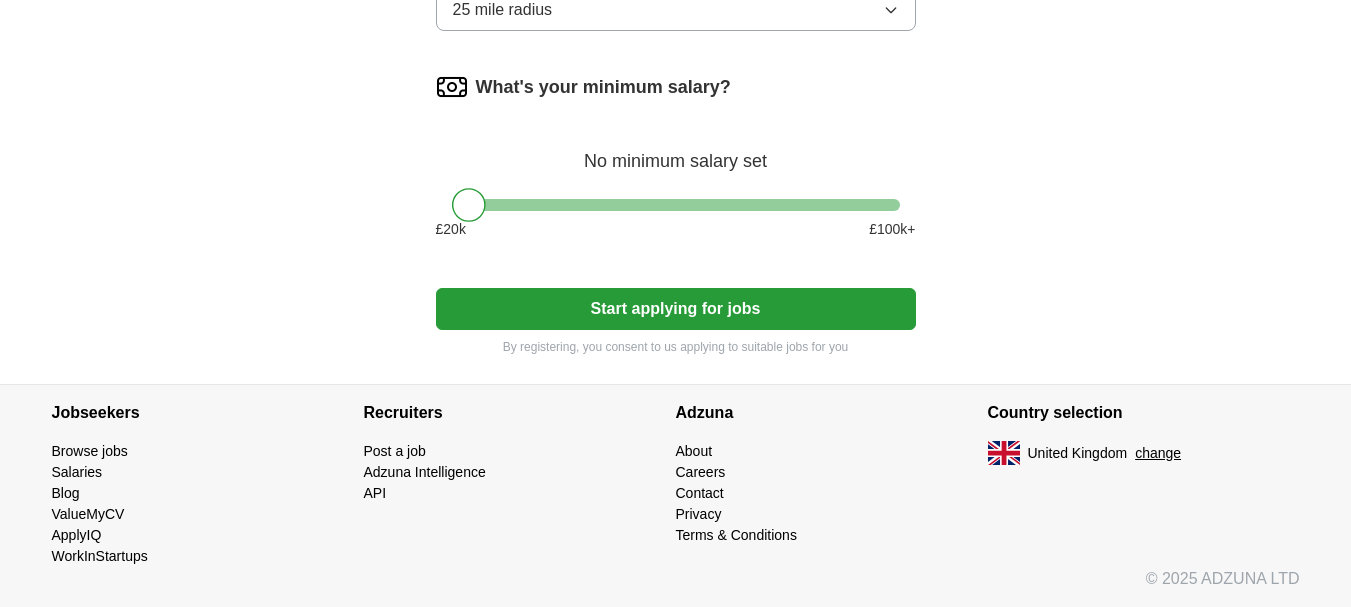 click on "Start applying for jobs" at bounding box center [676, 309] 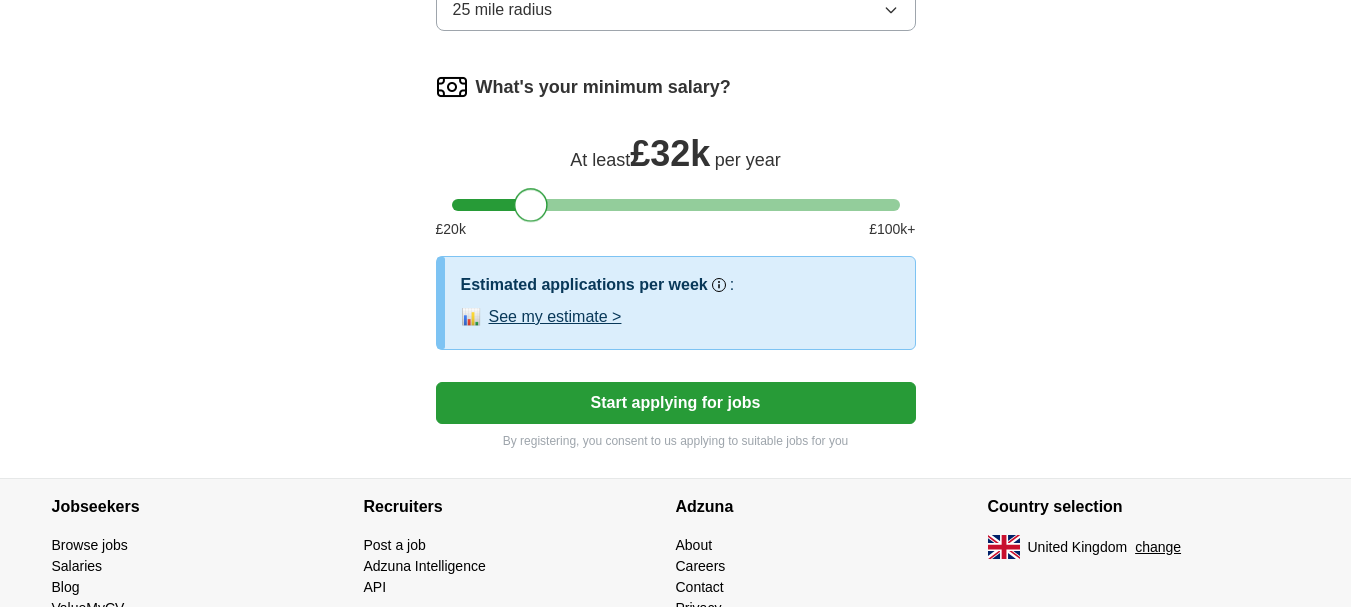 drag, startPoint x: 468, startPoint y: 195, endPoint x: 531, endPoint y: 206, distance: 63.953106 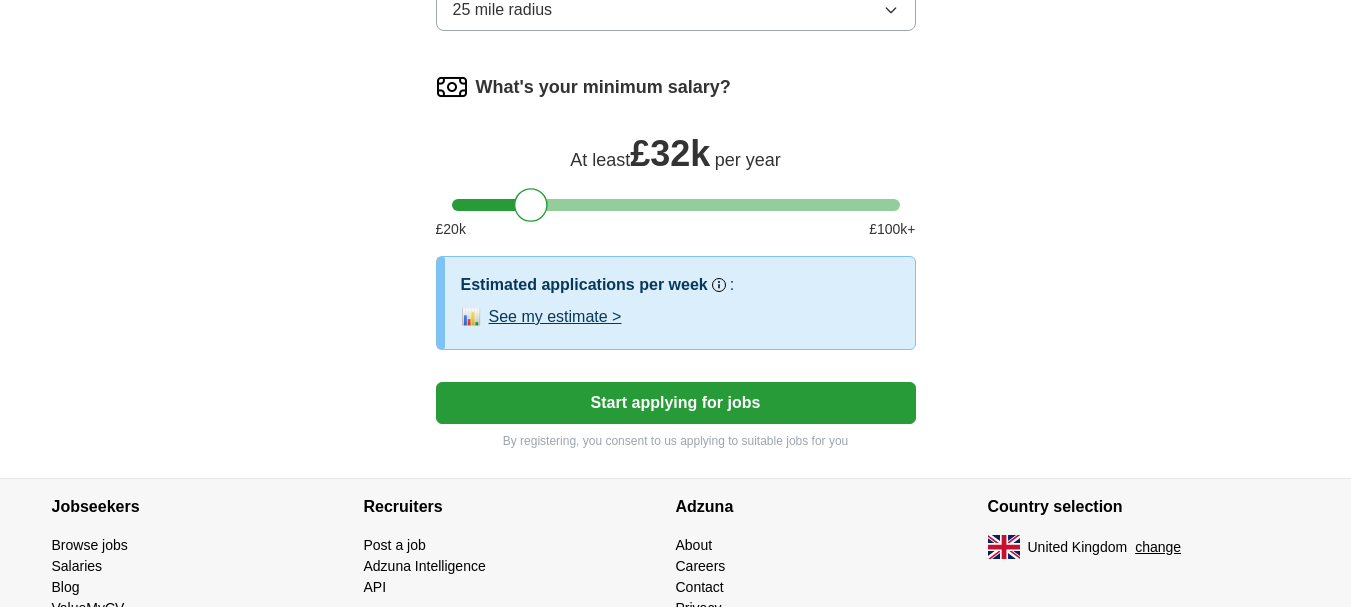 click on "Start applying for jobs" at bounding box center [676, 403] 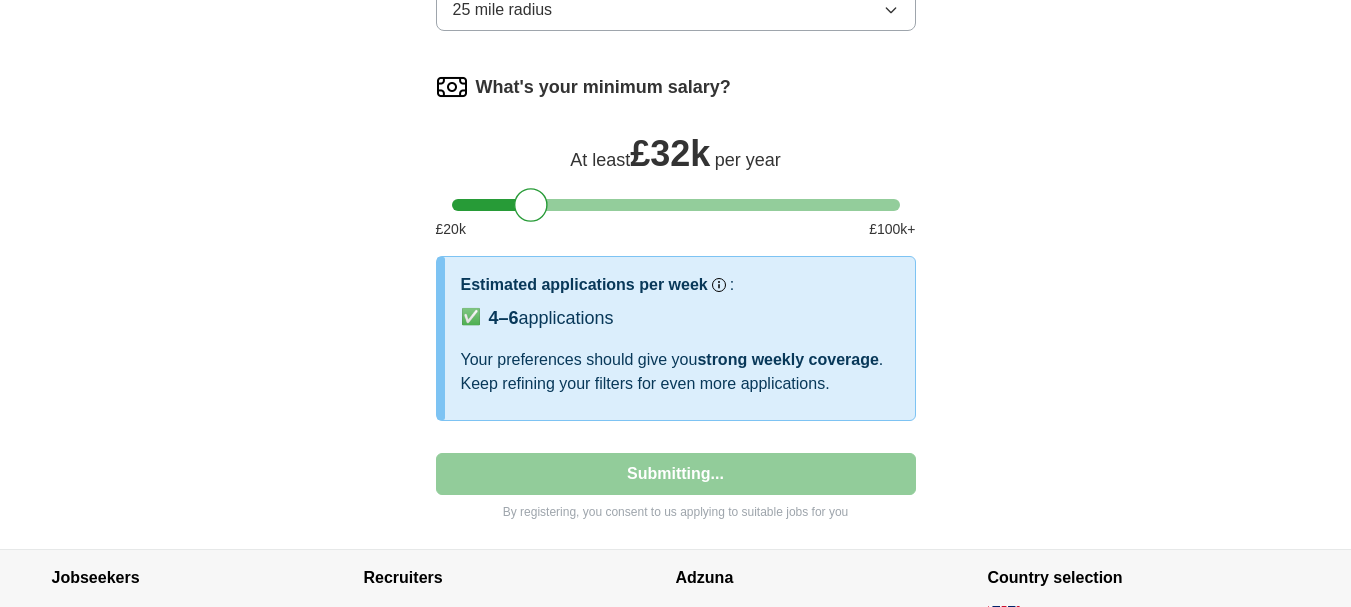 select on "**" 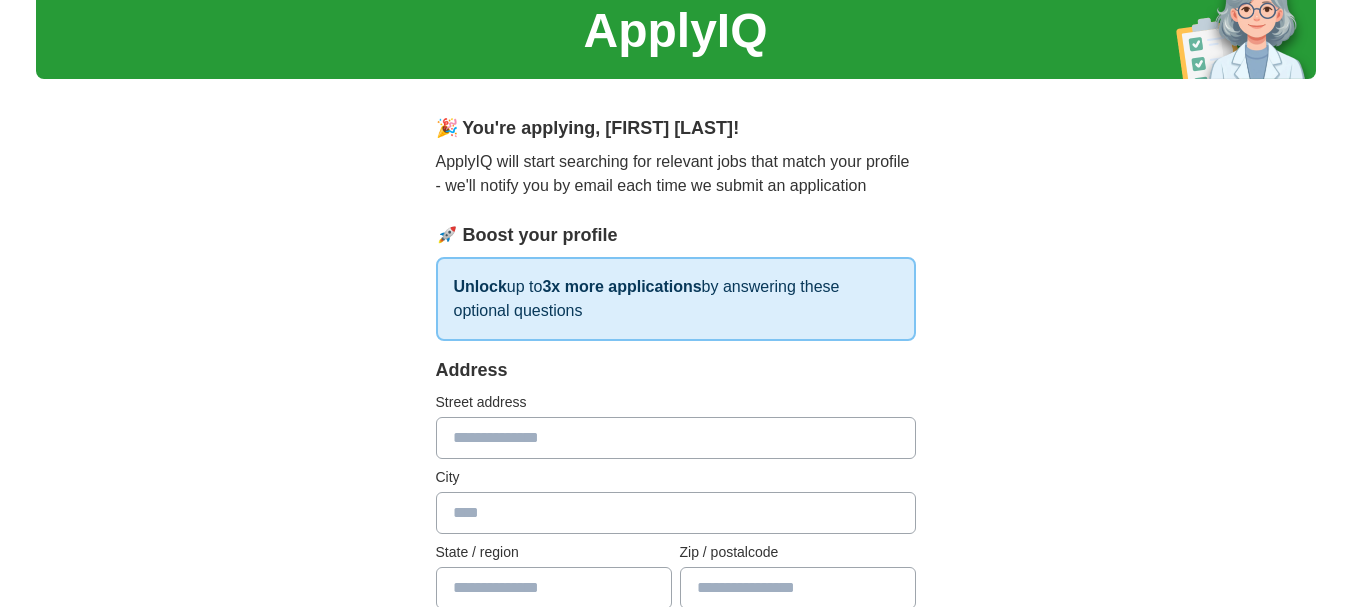scroll, scrollTop: 71, scrollLeft: 0, axis: vertical 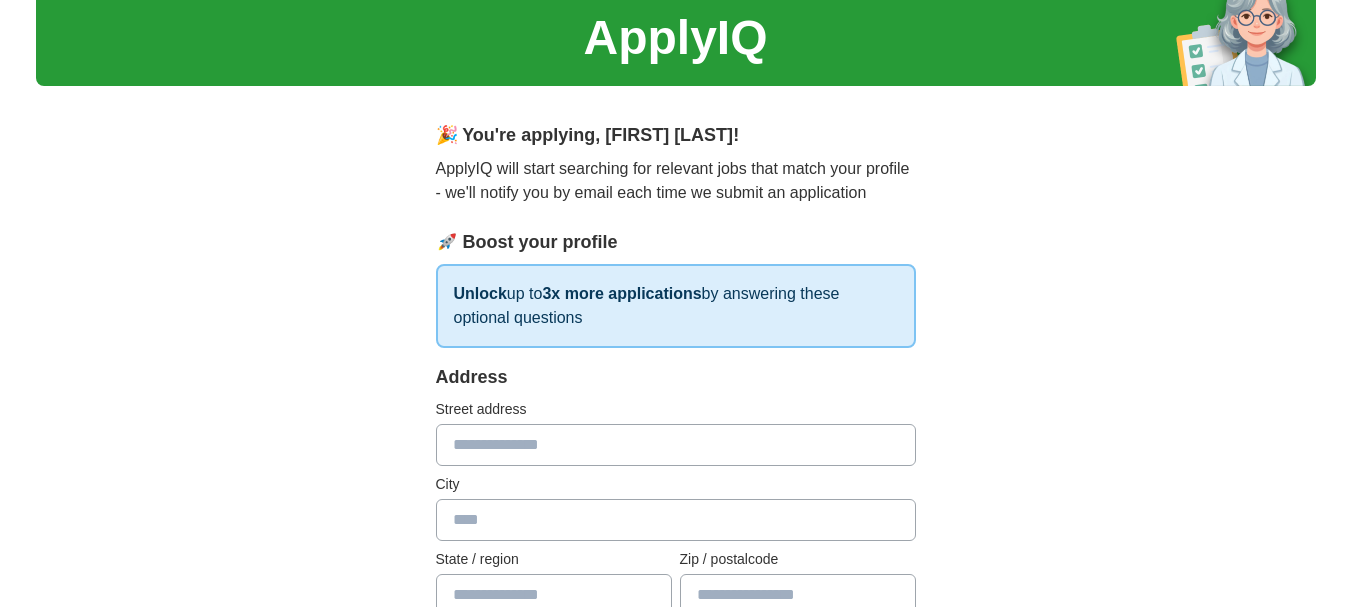 click at bounding box center (676, 445) 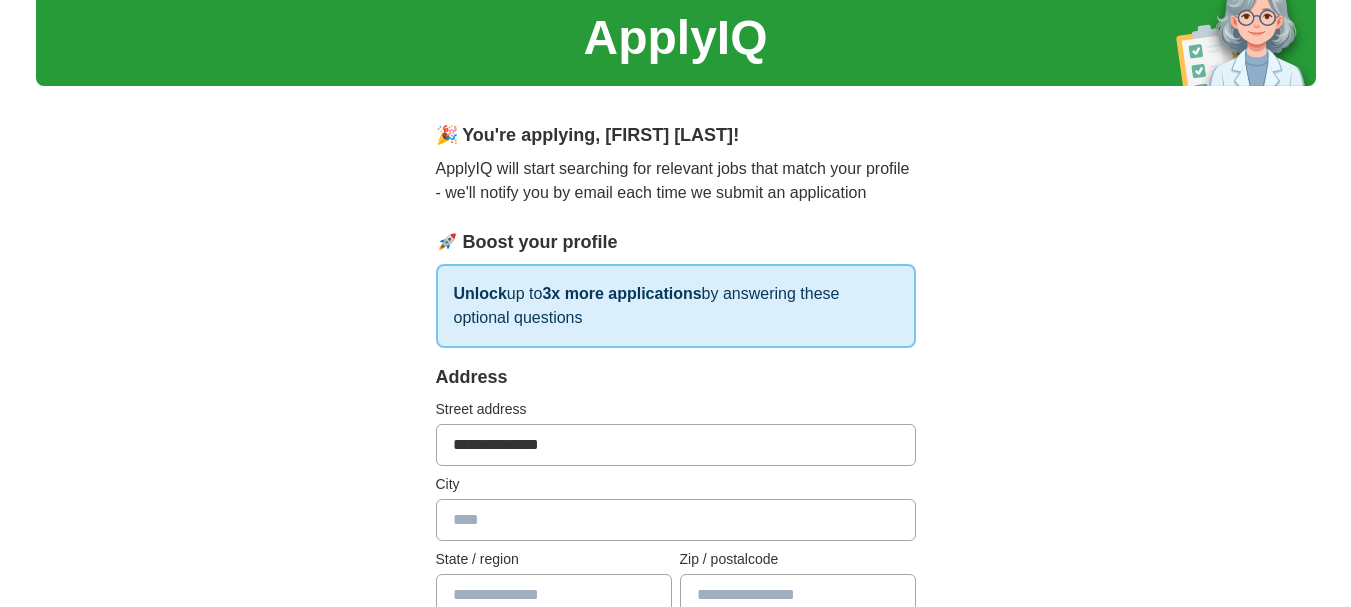 type on "******" 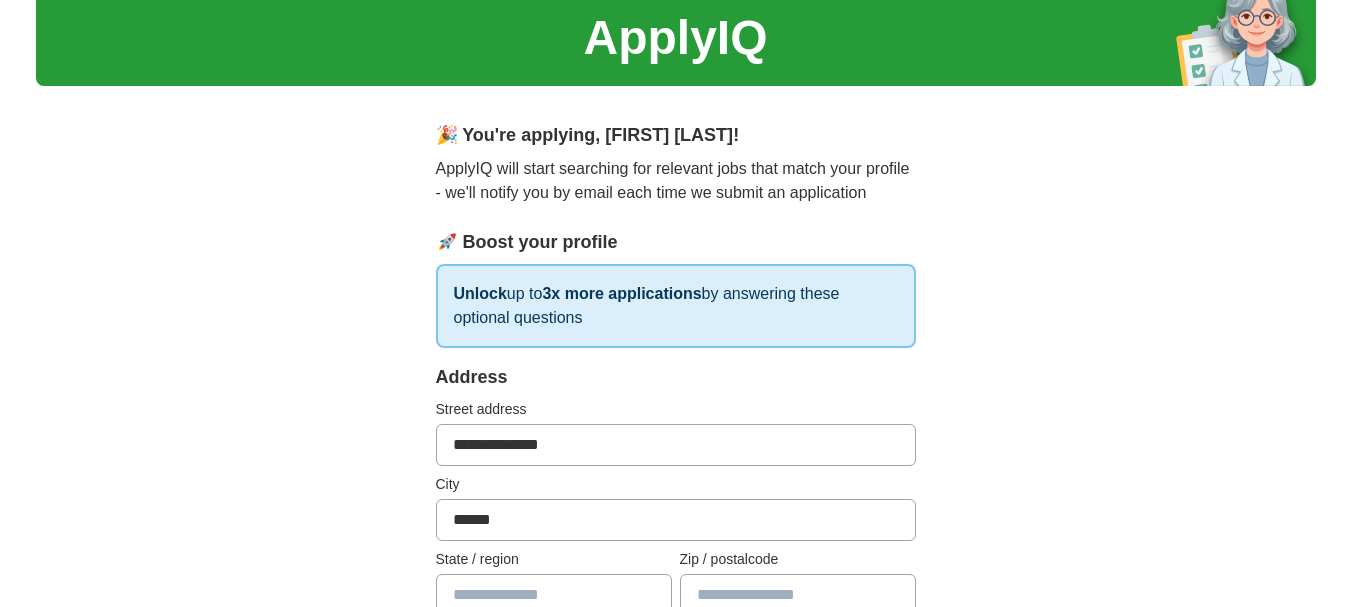 type on "******" 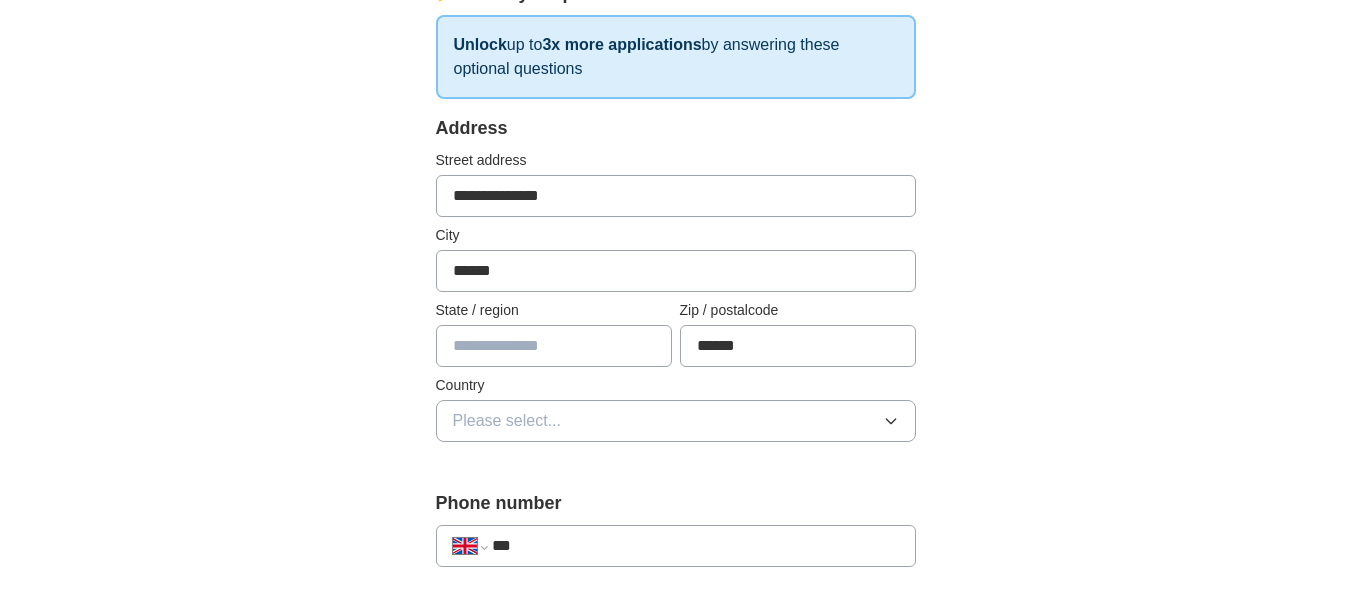 scroll, scrollTop: 371, scrollLeft: 0, axis: vertical 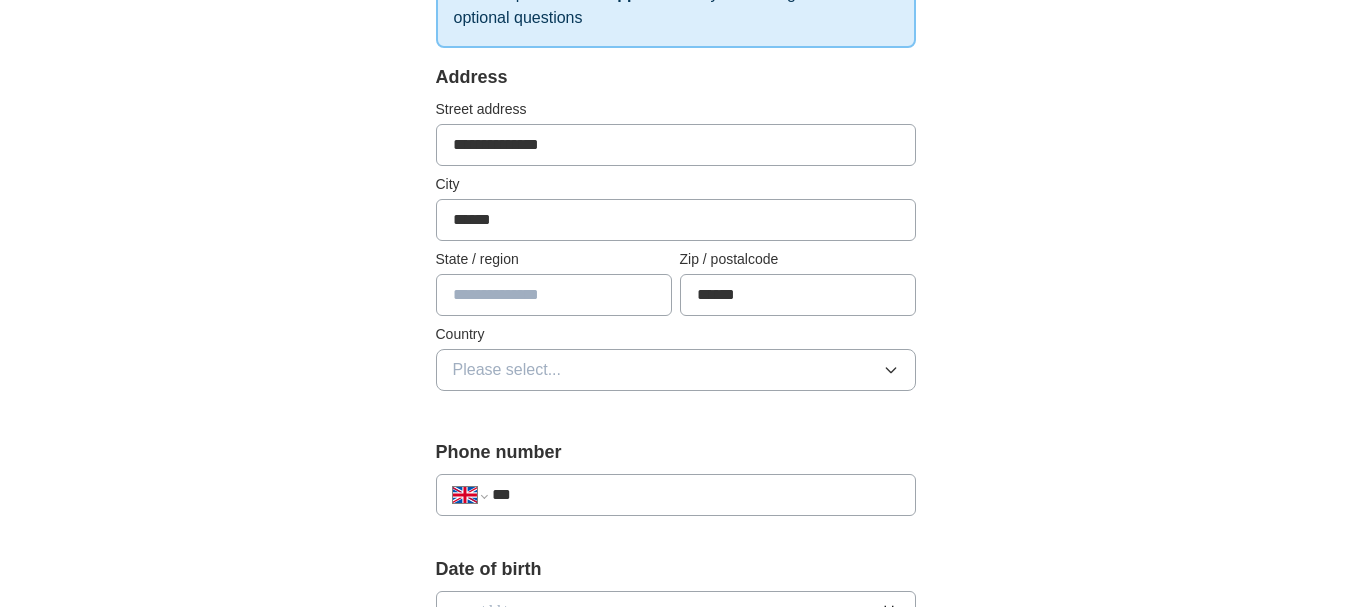 click at bounding box center [554, 295] 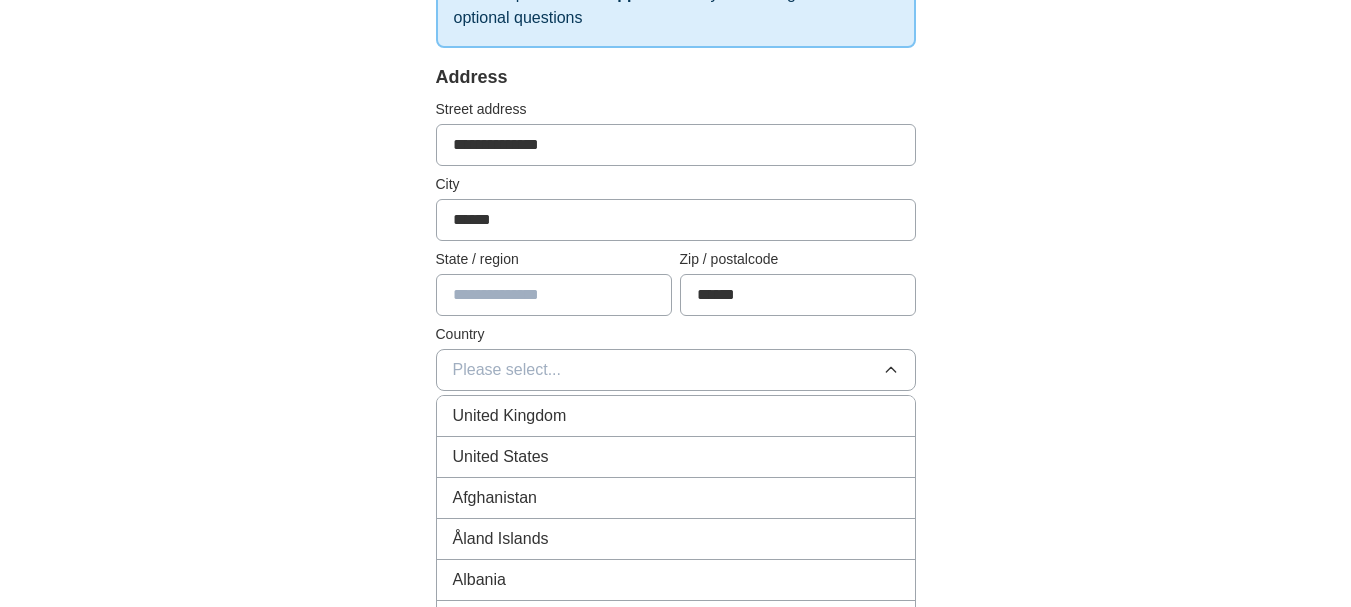 click on "United Kingdom" at bounding box center (510, 416) 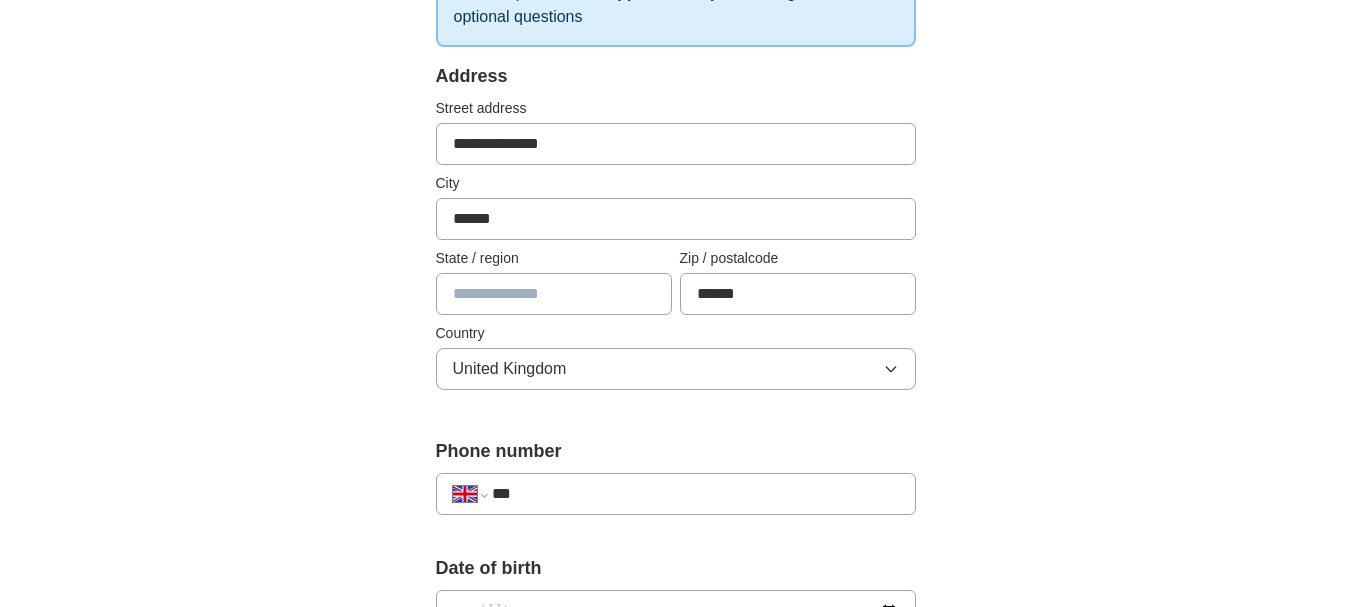 scroll, scrollTop: 571, scrollLeft: 0, axis: vertical 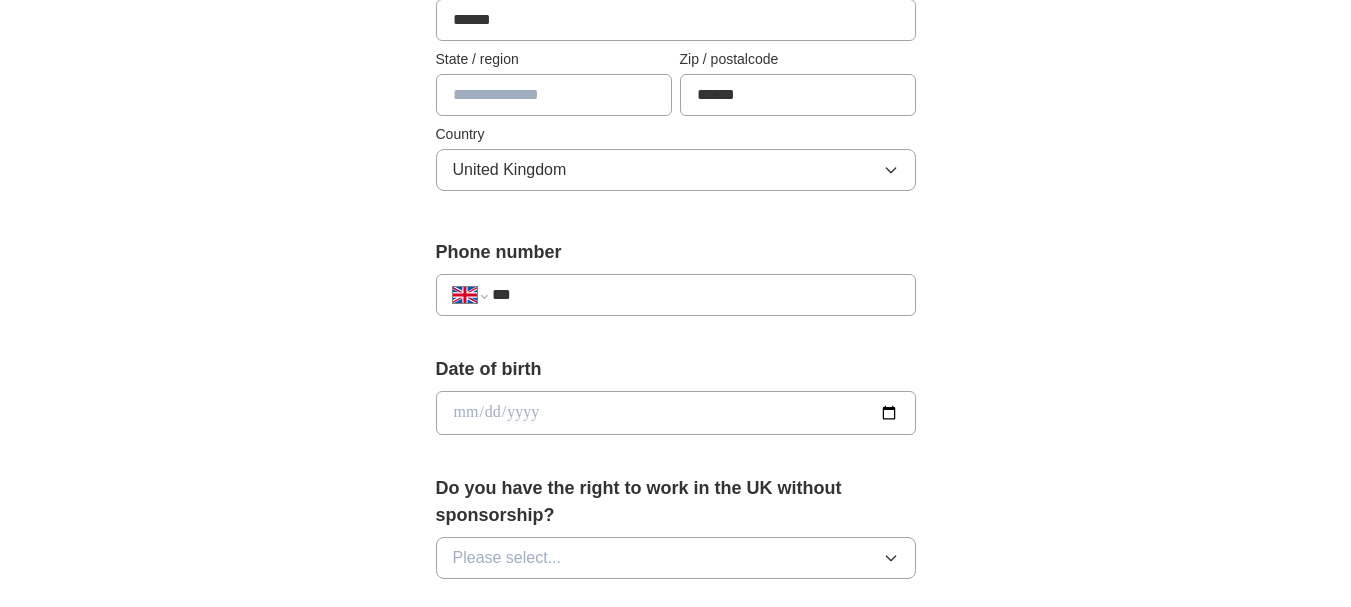 click on "***" at bounding box center [695, 295] 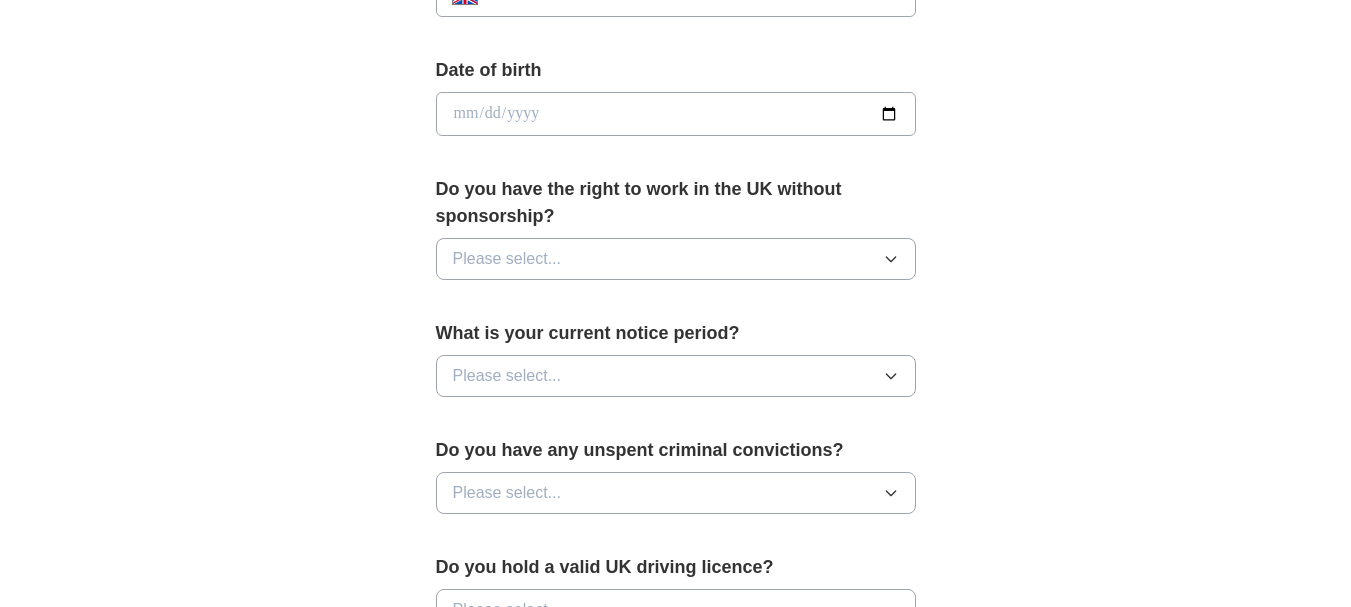 scroll, scrollTop: 871, scrollLeft: 0, axis: vertical 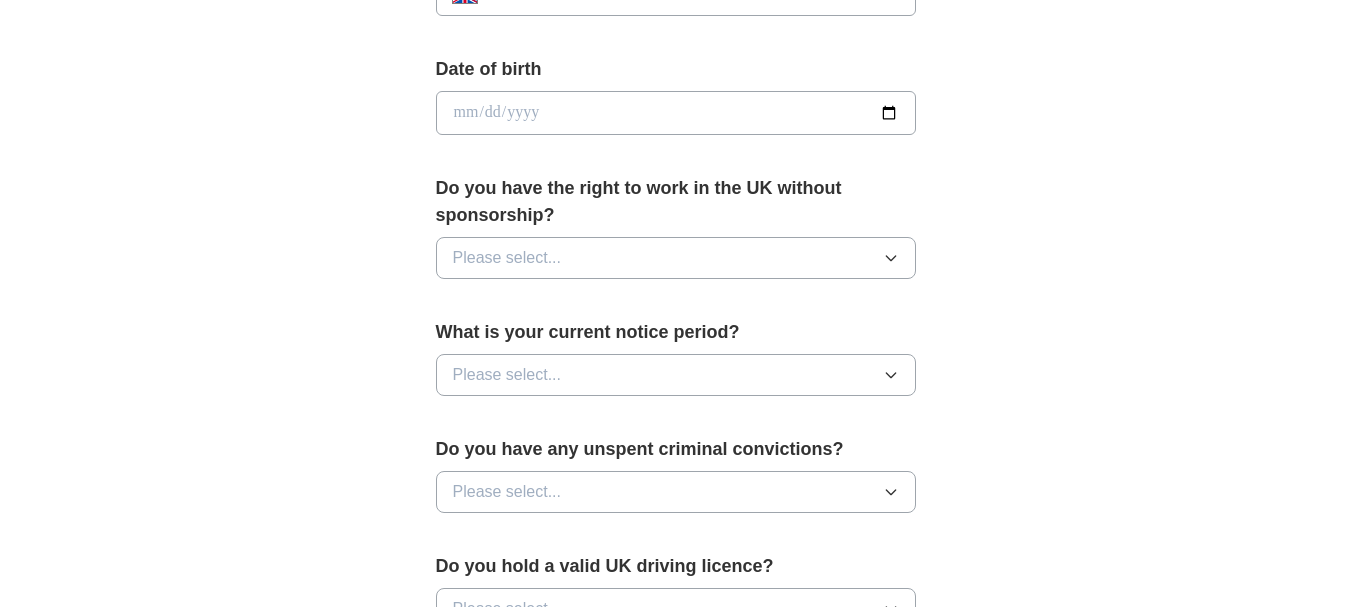 click on "Please select..." at bounding box center [676, 258] 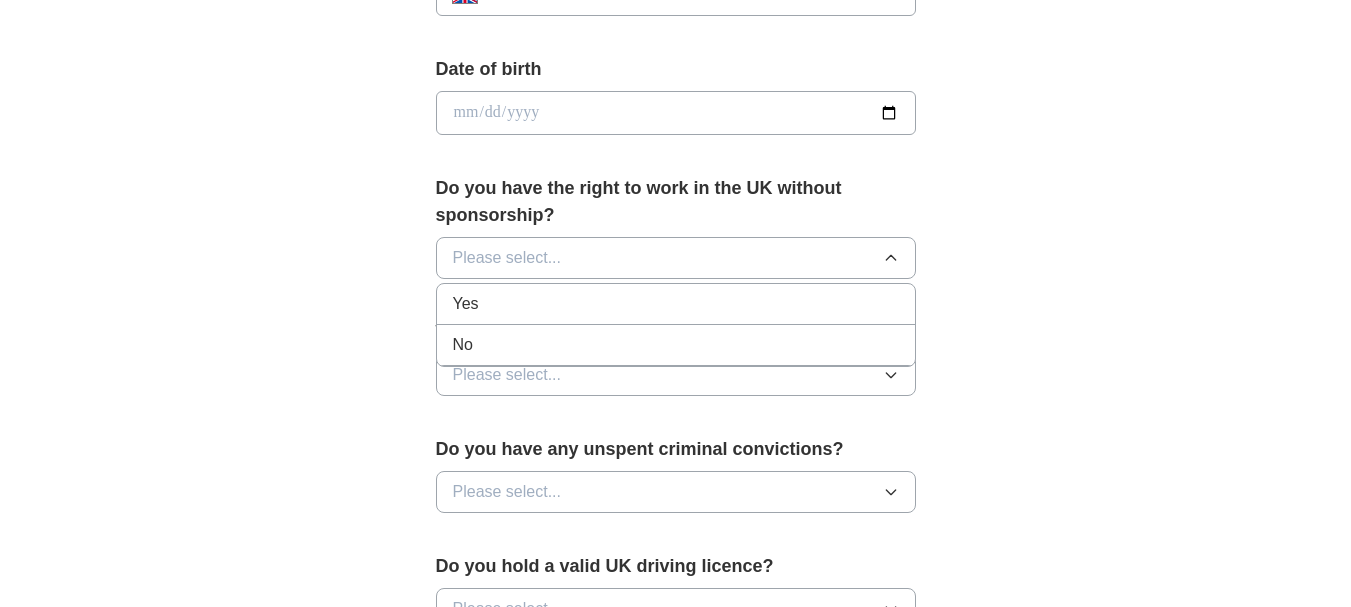 click on "Yes" at bounding box center (676, 304) 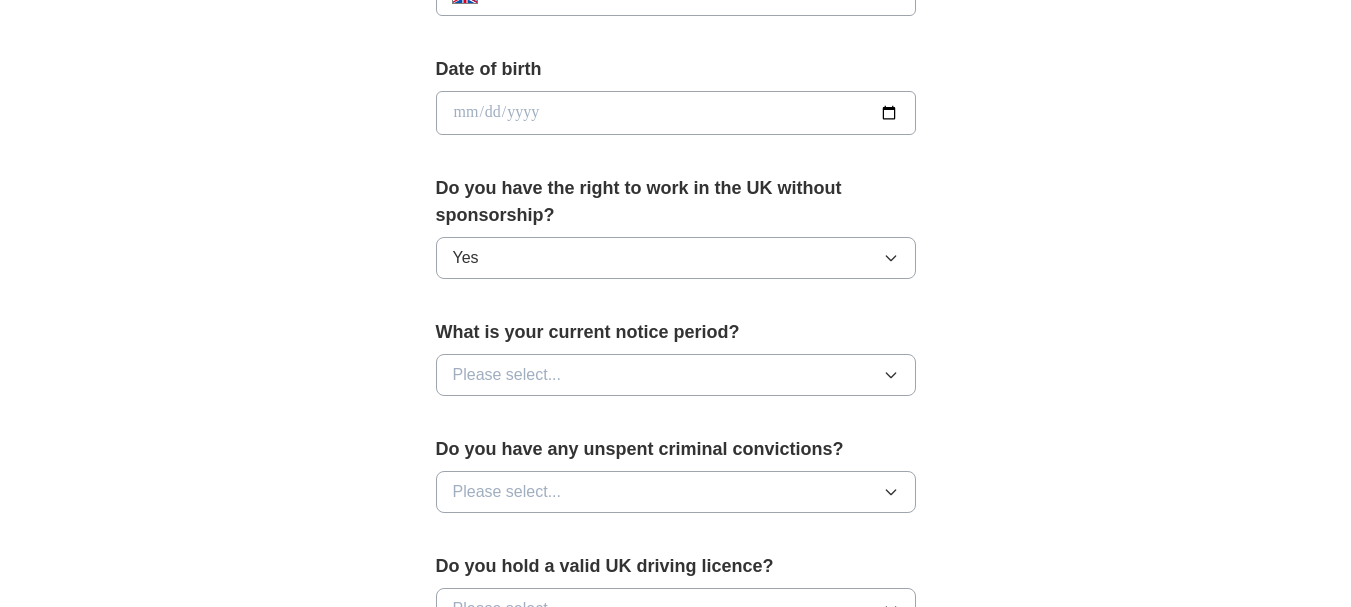 click on "Please select..." at bounding box center [676, 375] 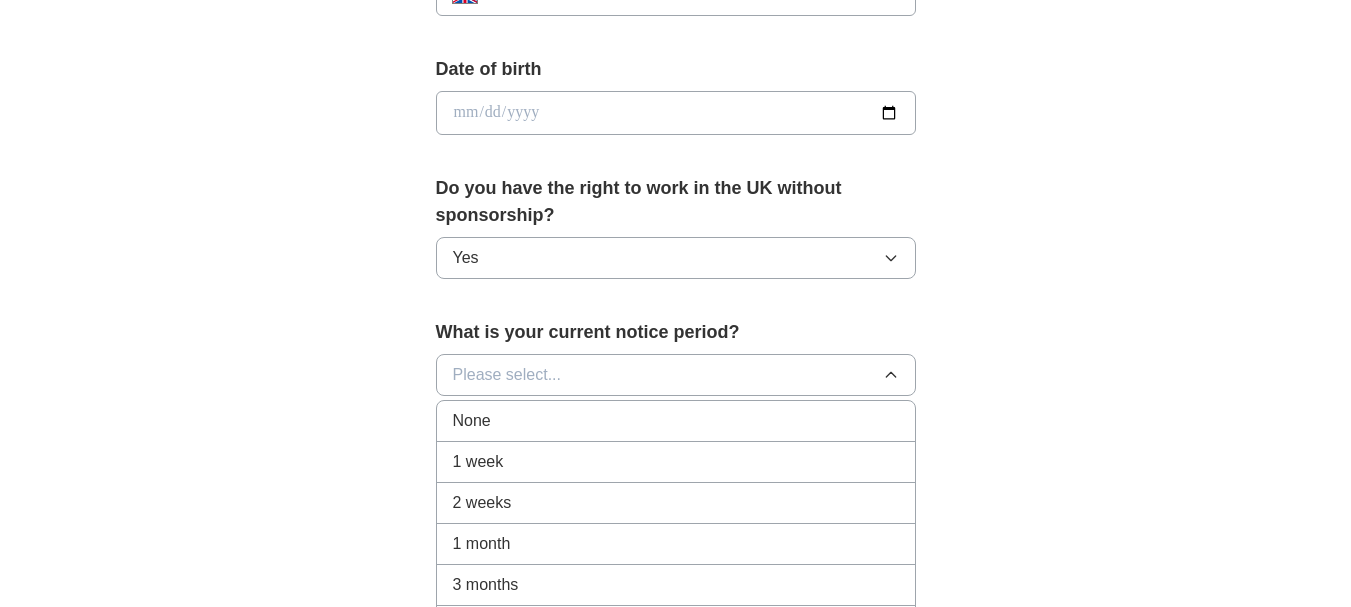 click on "None" at bounding box center [676, 421] 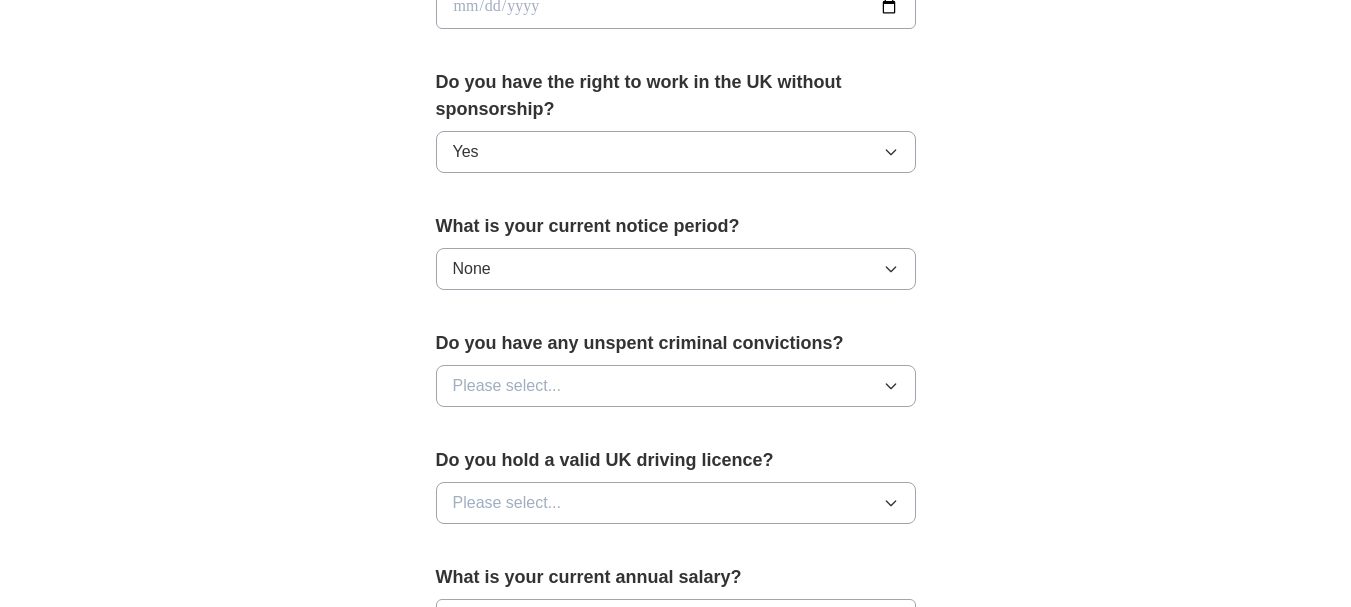 scroll, scrollTop: 1071, scrollLeft: 0, axis: vertical 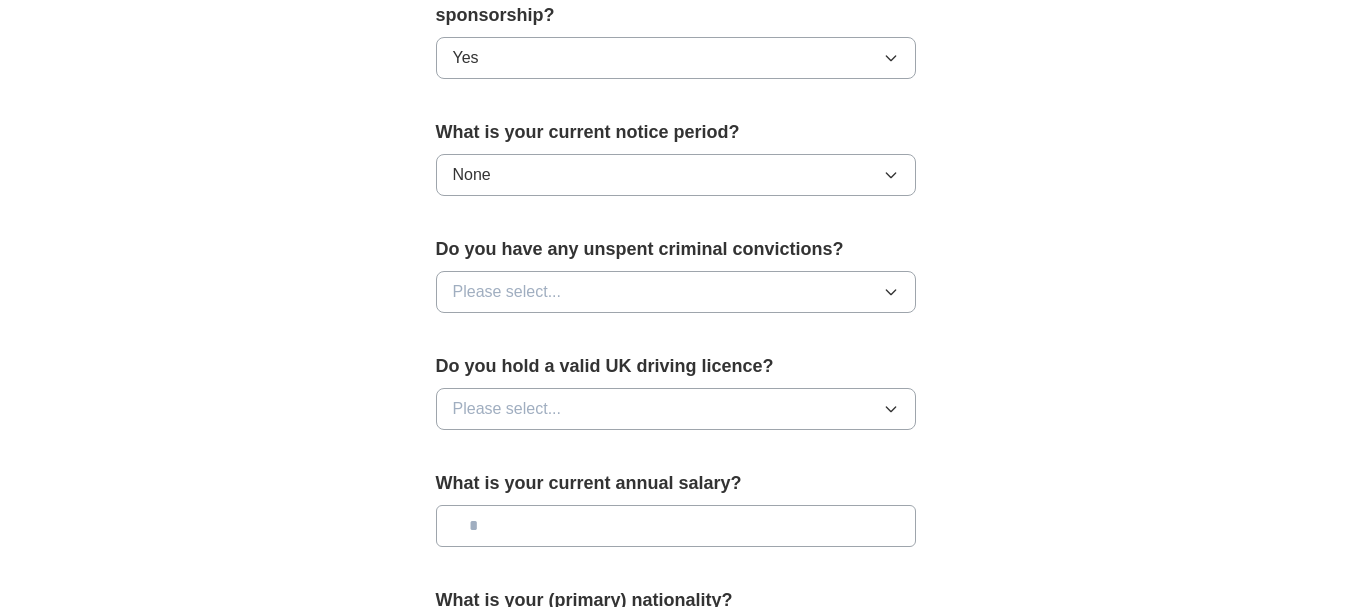 click on "Please select..." at bounding box center [676, 292] 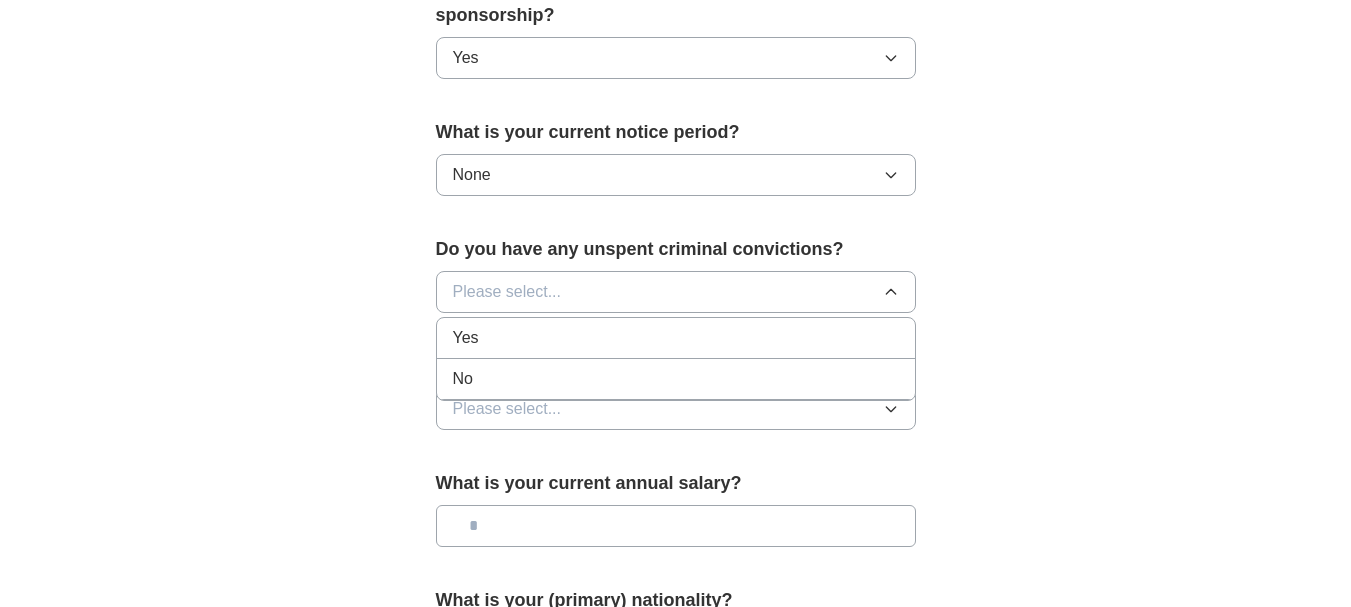 click on "No" at bounding box center (676, 379) 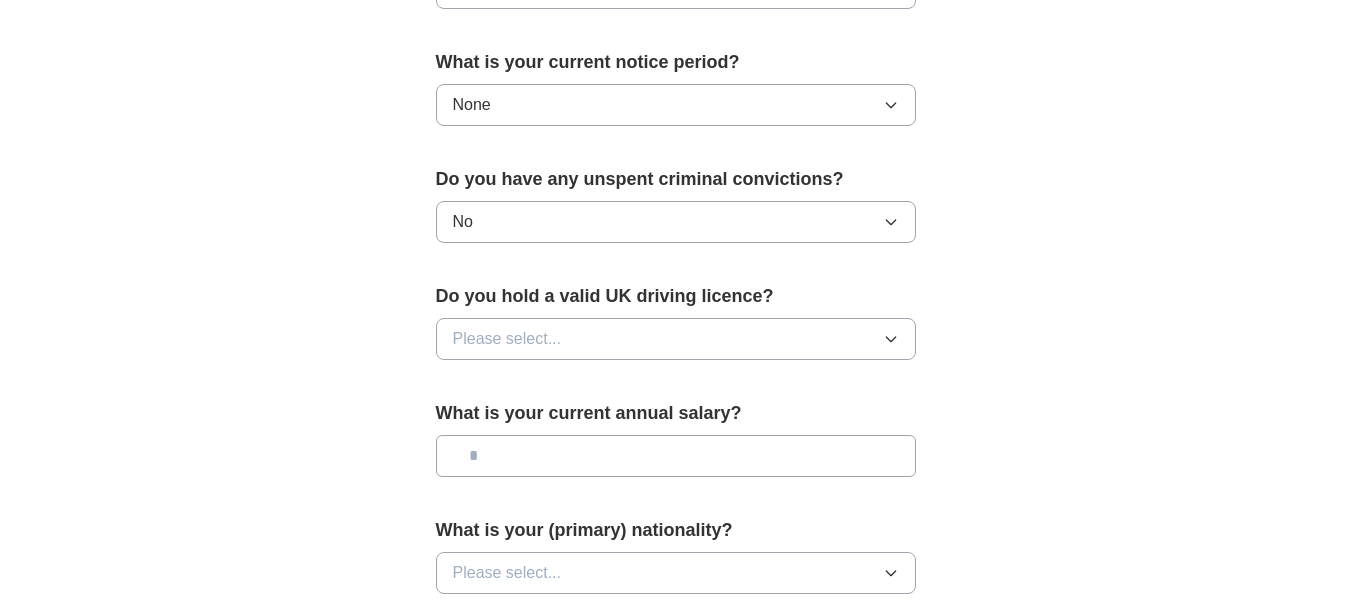 scroll, scrollTop: 1171, scrollLeft: 0, axis: vertical 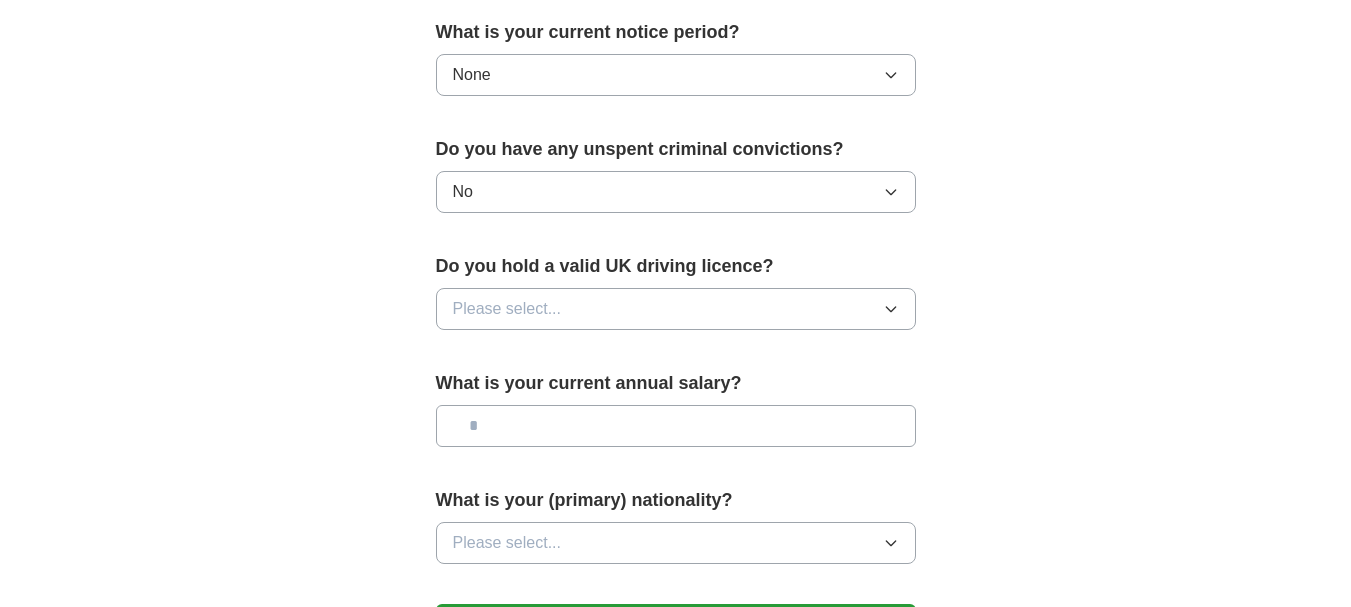 click on "Please select..." at bounding box center [676, 309] 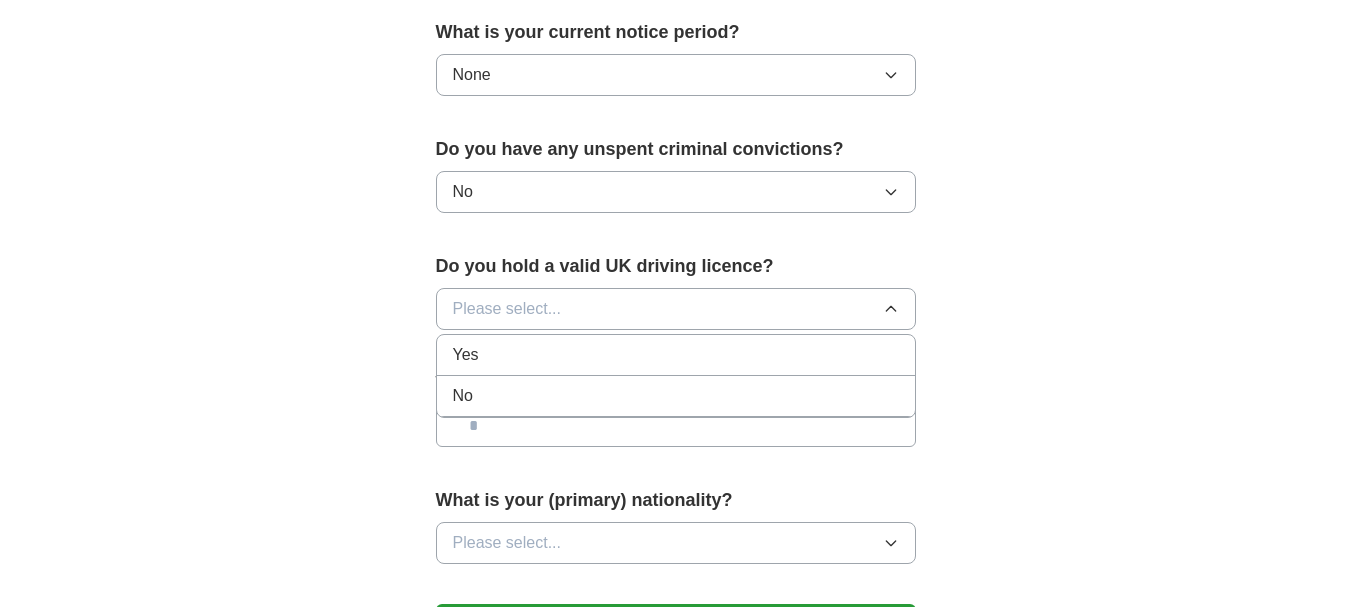 click on "No" at bounding box center (676, 396) 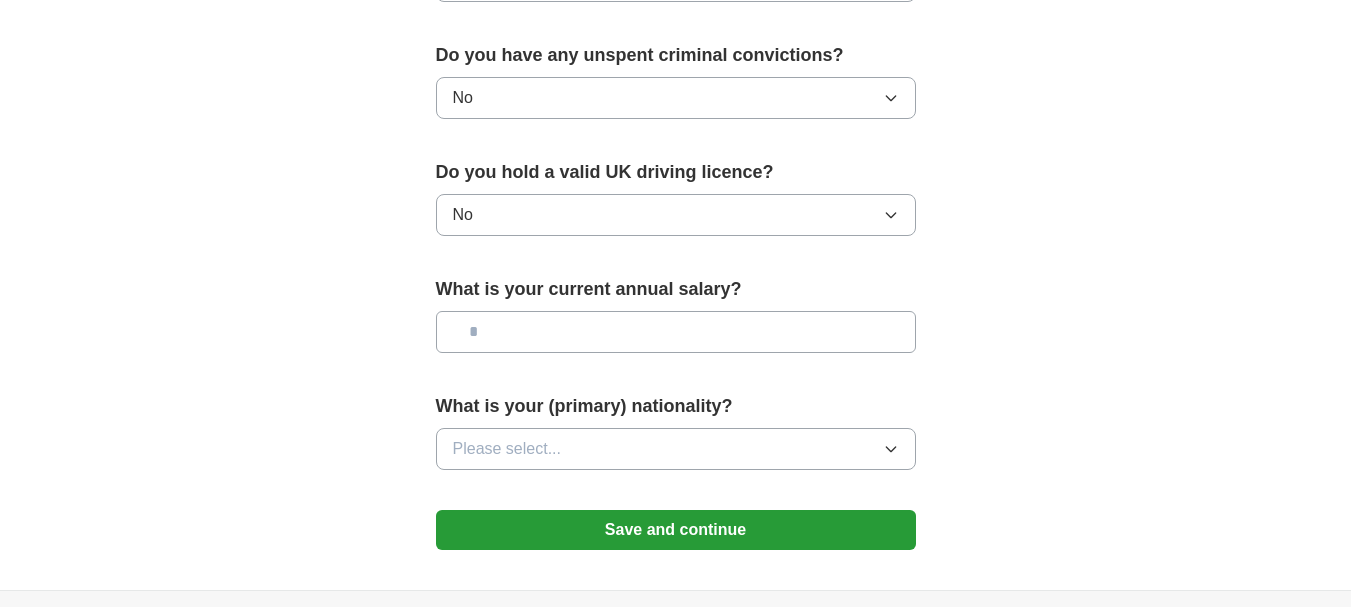 scroll, scrollTop: 1371, scrollLeft: 0, axis: vertical 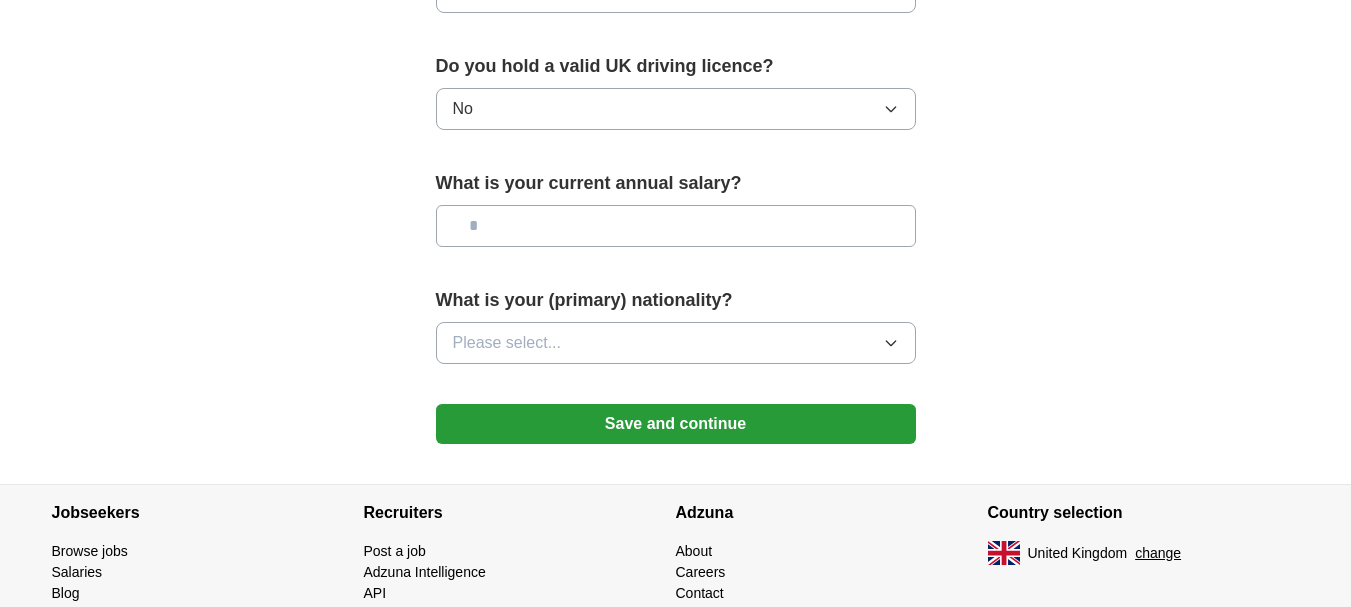 click on "Please select..." at bounding box center [676, 343] 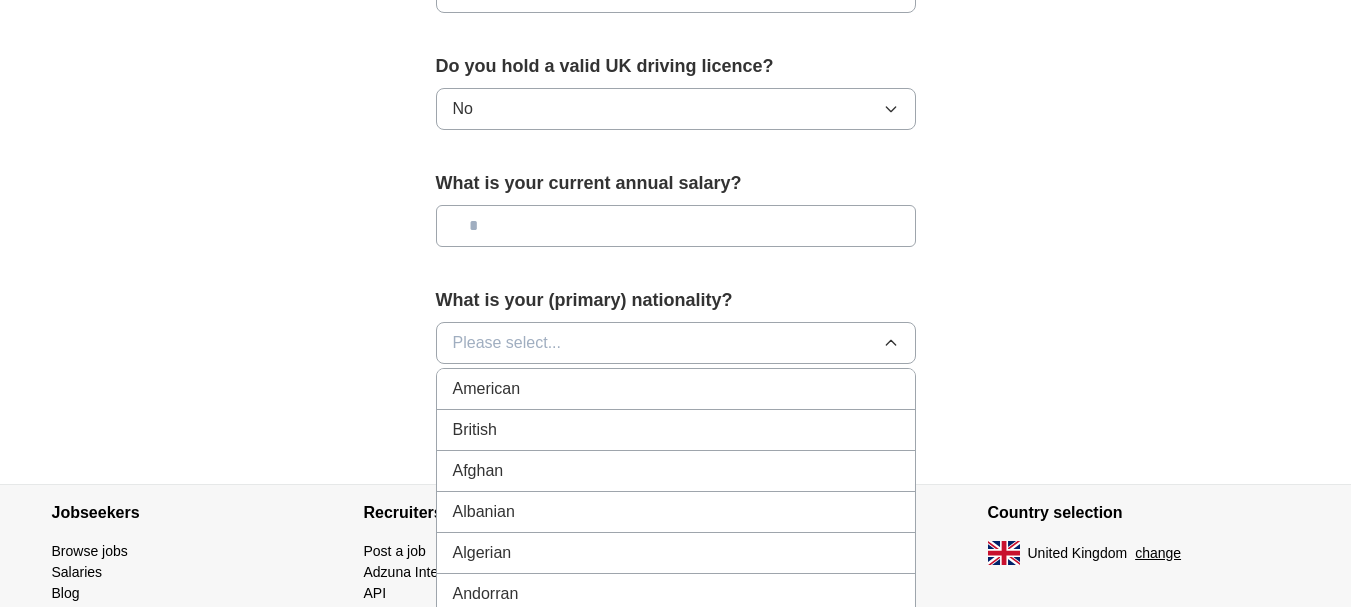 type 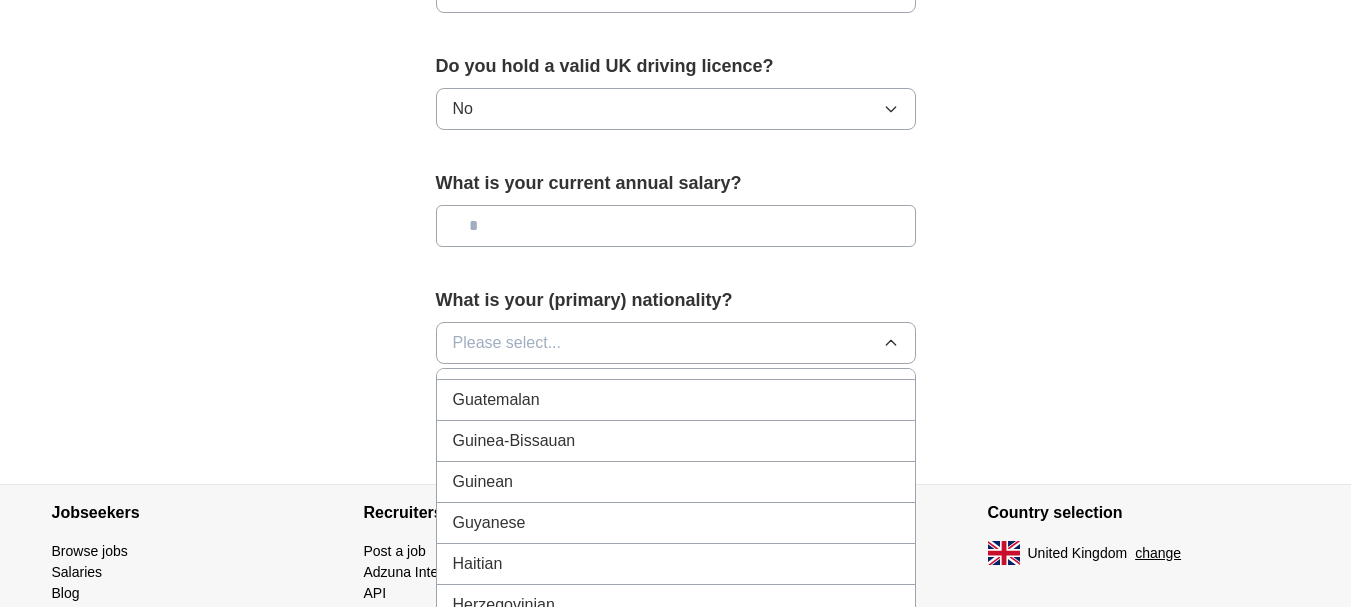 scroll, scrollTop: 3300, scrollLeft: 0, axis: vertical 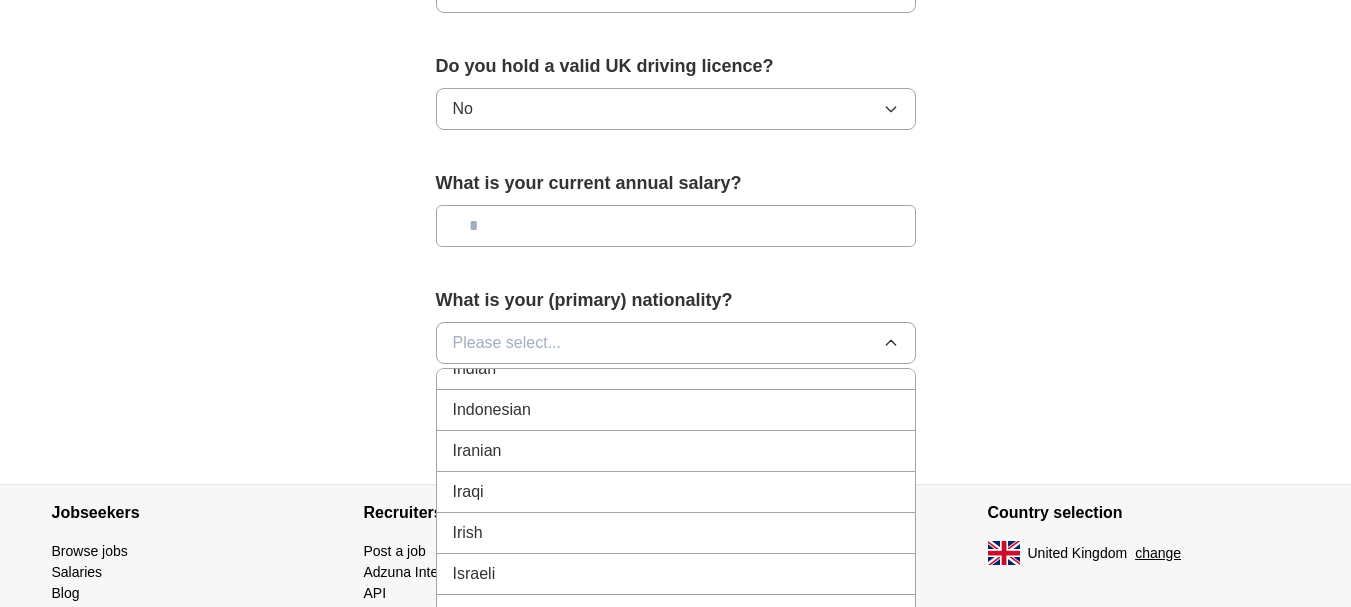 click on "Irish" at bounding box center (676, 533) 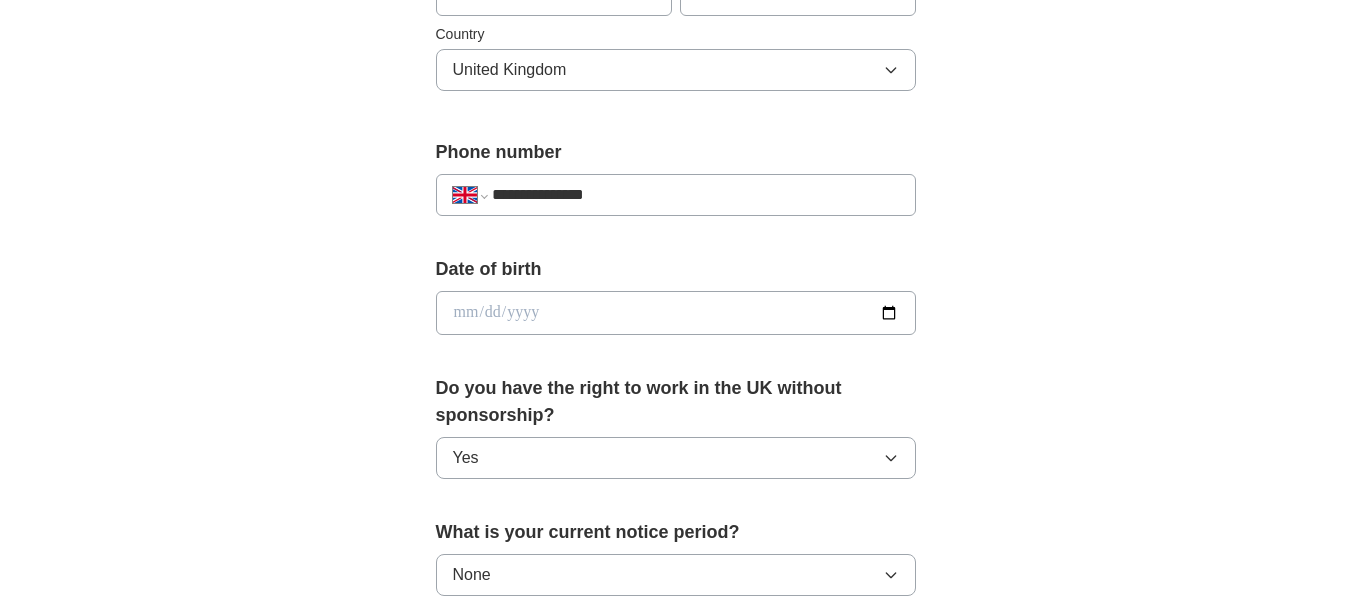 scroll, scrollTop: 971, scrollLeft: 0, axis: vertical 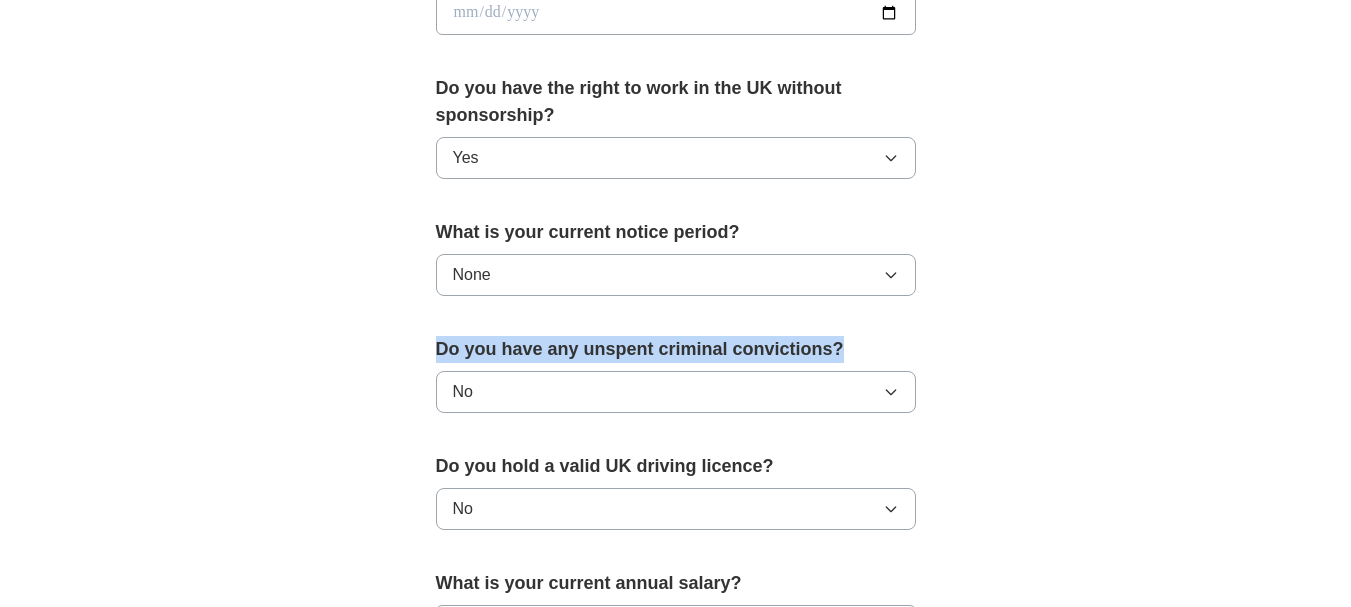 drag, startPoint x: 447, startPoint y: 348, endPoint x: 845, endPoint y: 357, distance: 398.10175 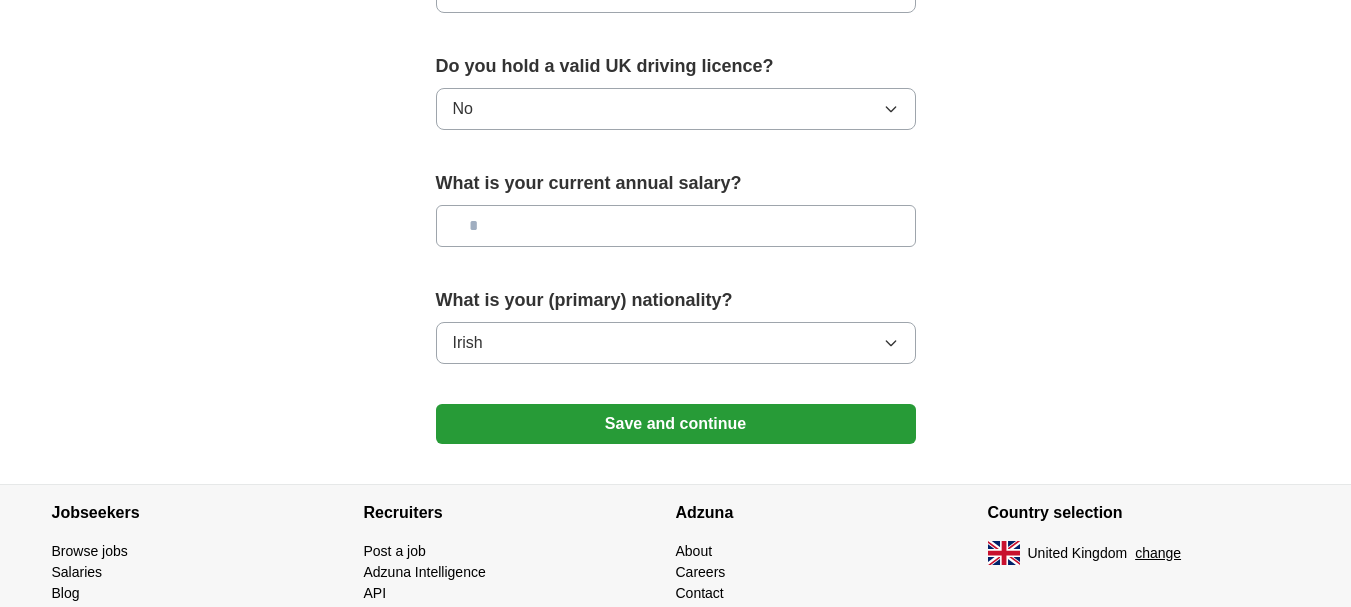 scroll, scrollTop: 1471, scrollLeft: 0, axis: vertical 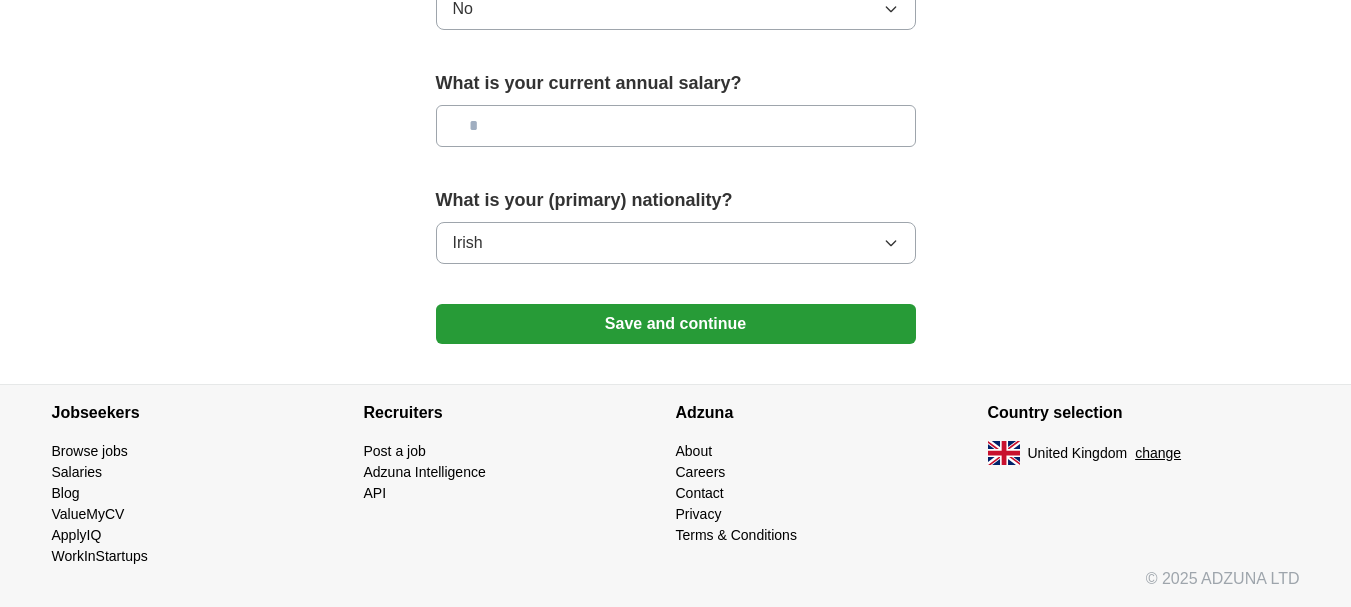 click on "Save and continue" at bounding box center [676, 324] 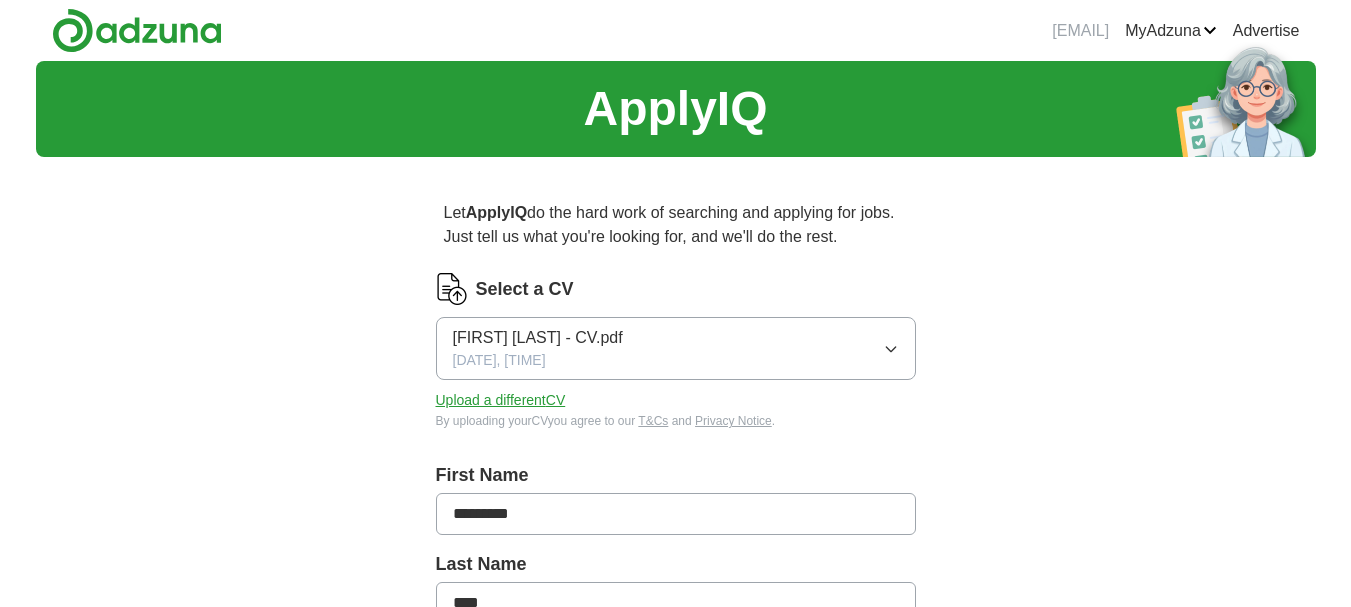 scroll, scrollTop: 0, scrollLeft: 0, axis: both 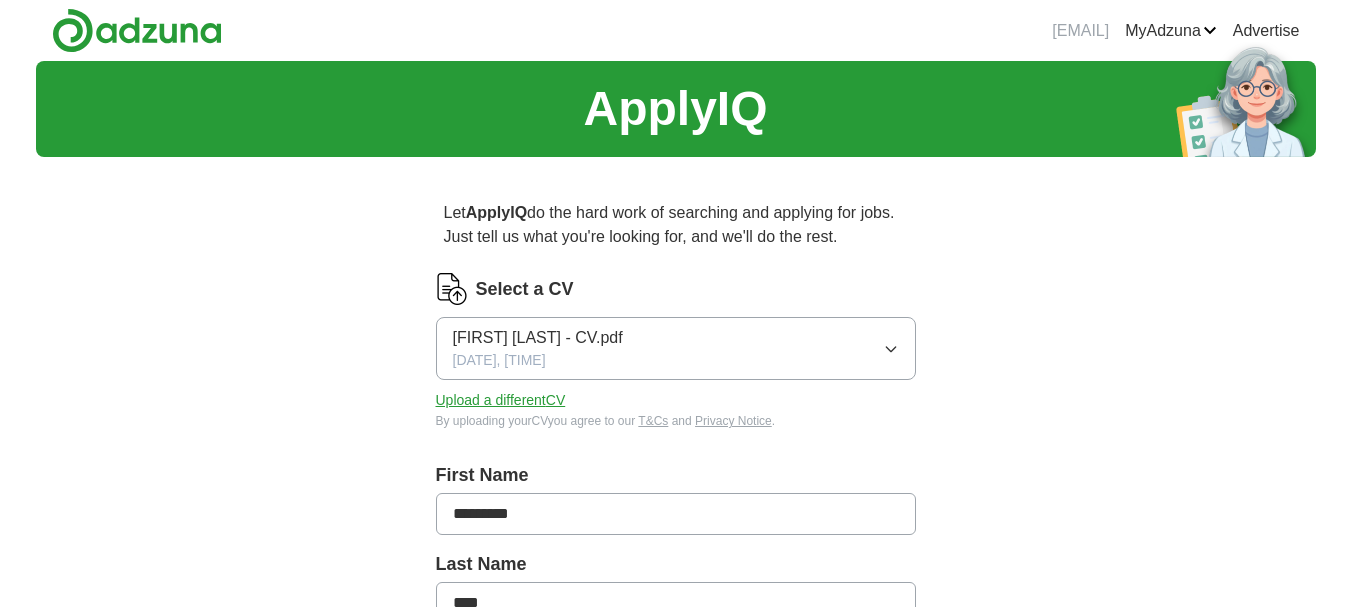 drag, startPoint x: 913, startPoint y: 26, endPoint x: 1072, endPoint y: 27, distance: 159.00314 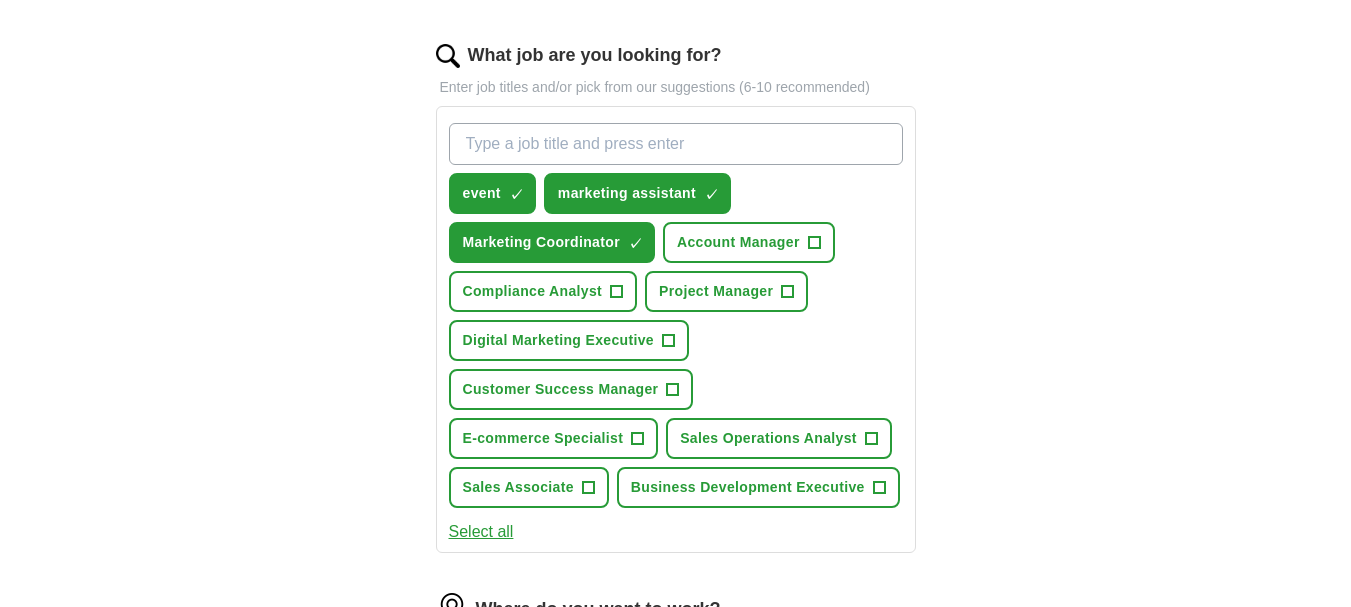 scroll, scrollTop: 500, scrollLeft: 0, axis: vertical 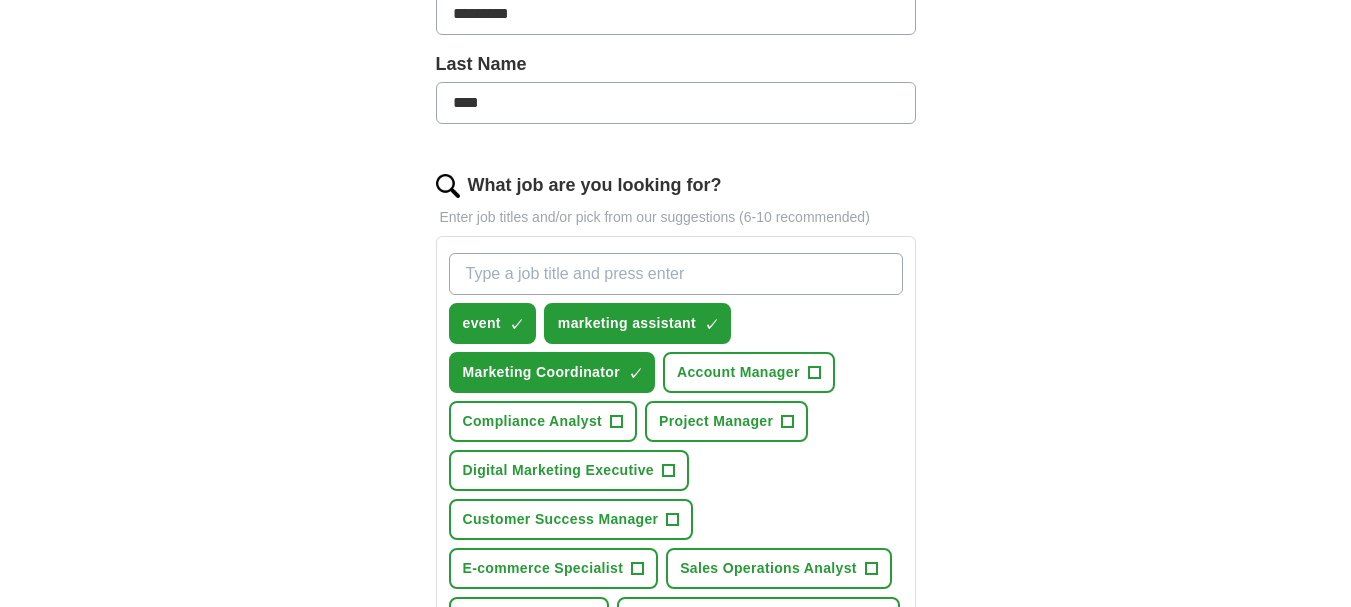 click on "What job are you looking for?" at bounding box center (676, 274) 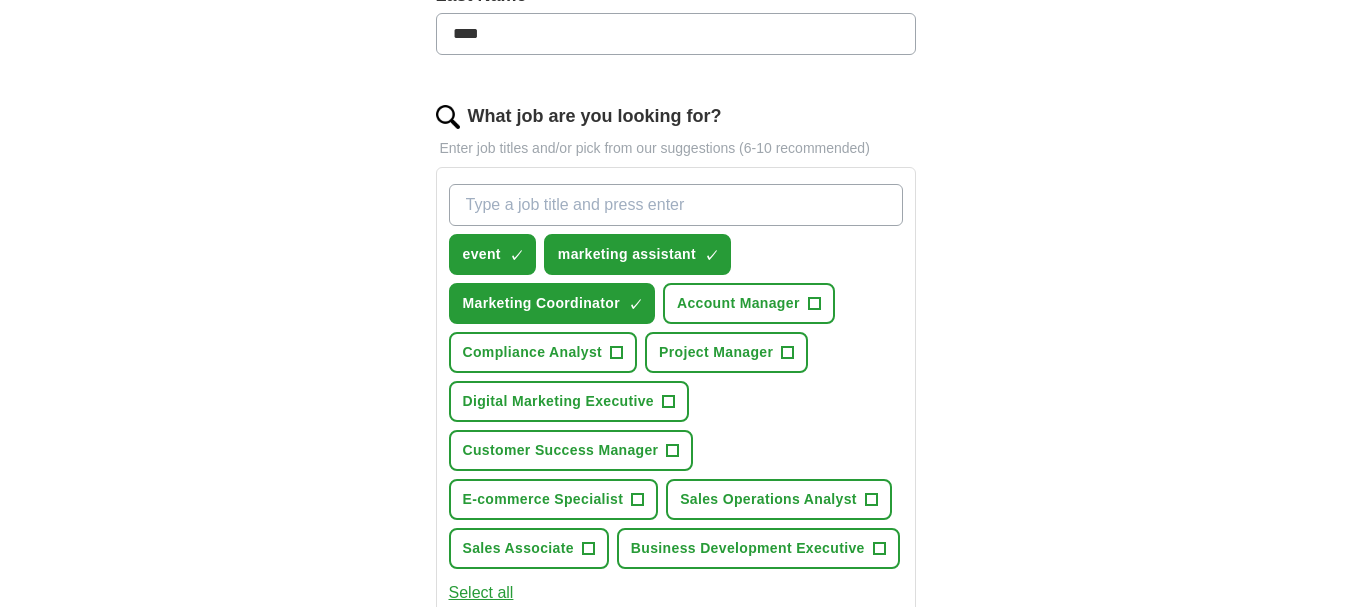scroll, scrollTop: 600, scrollLeft: 0, axis: vertical 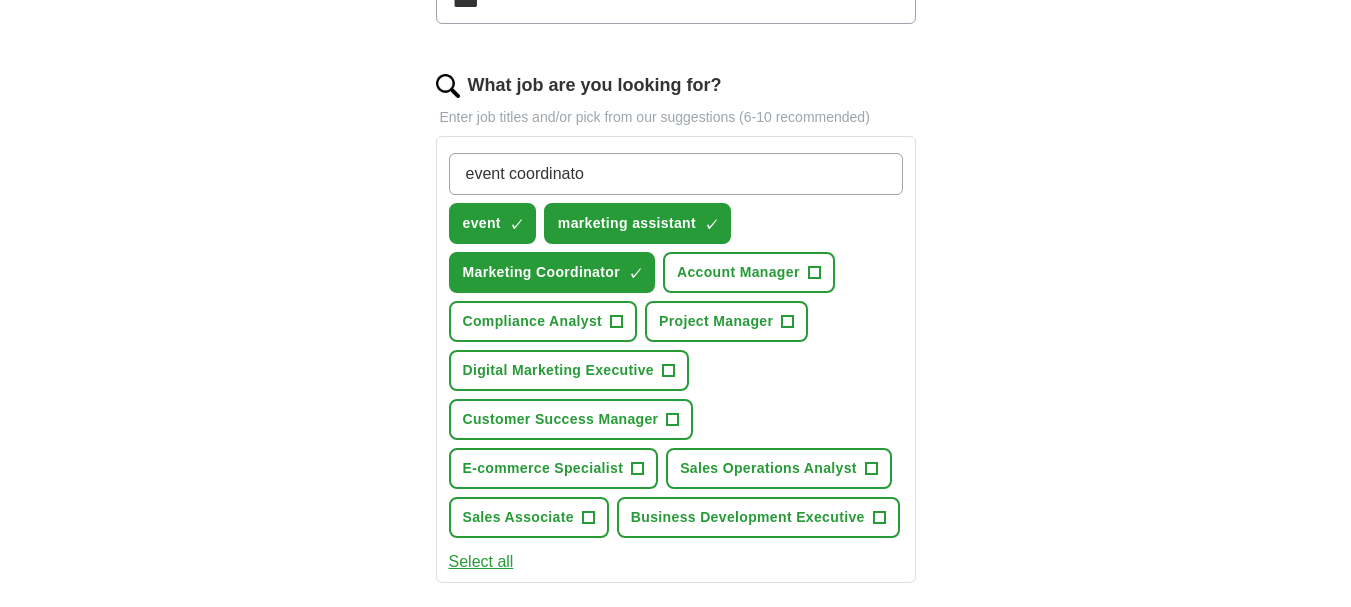 type on "event coordinator" 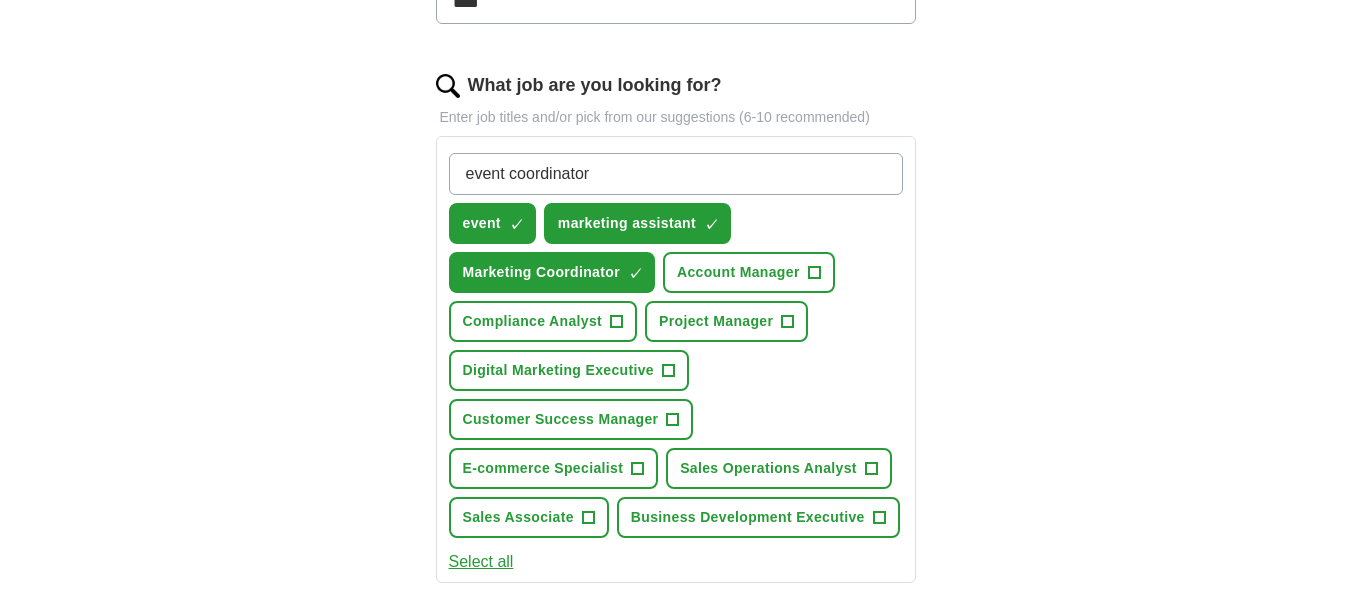 type 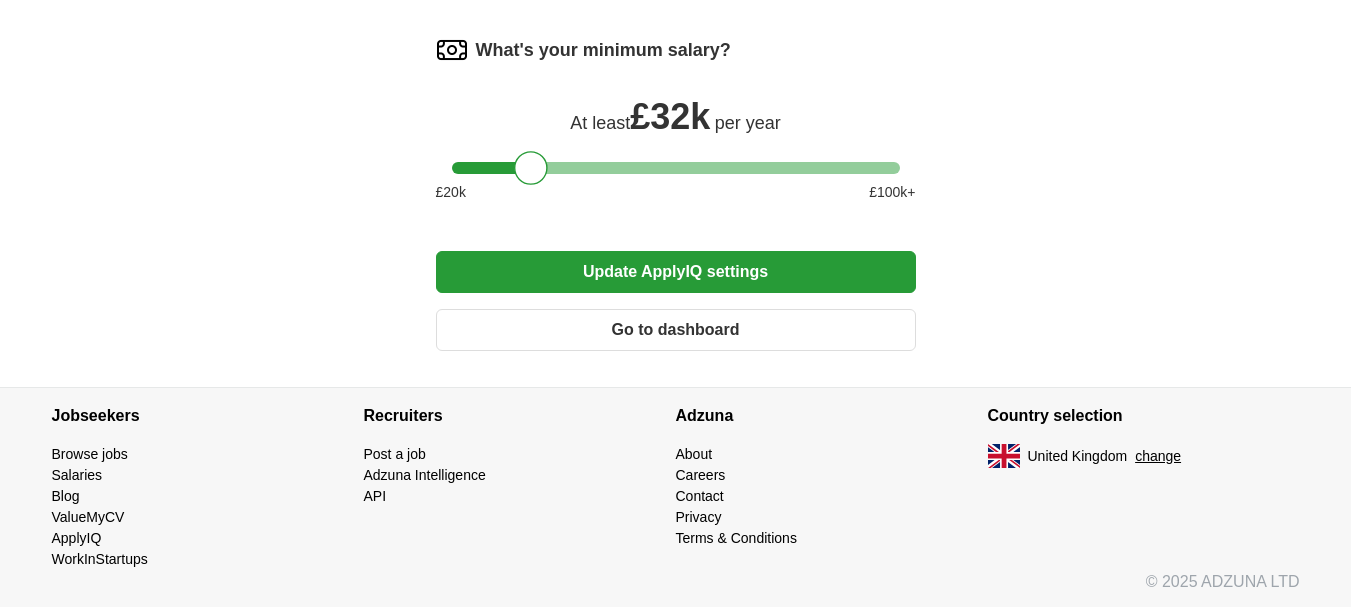 scroll, scrollTop: 1388, scrollLeft: 0, axis: vertical 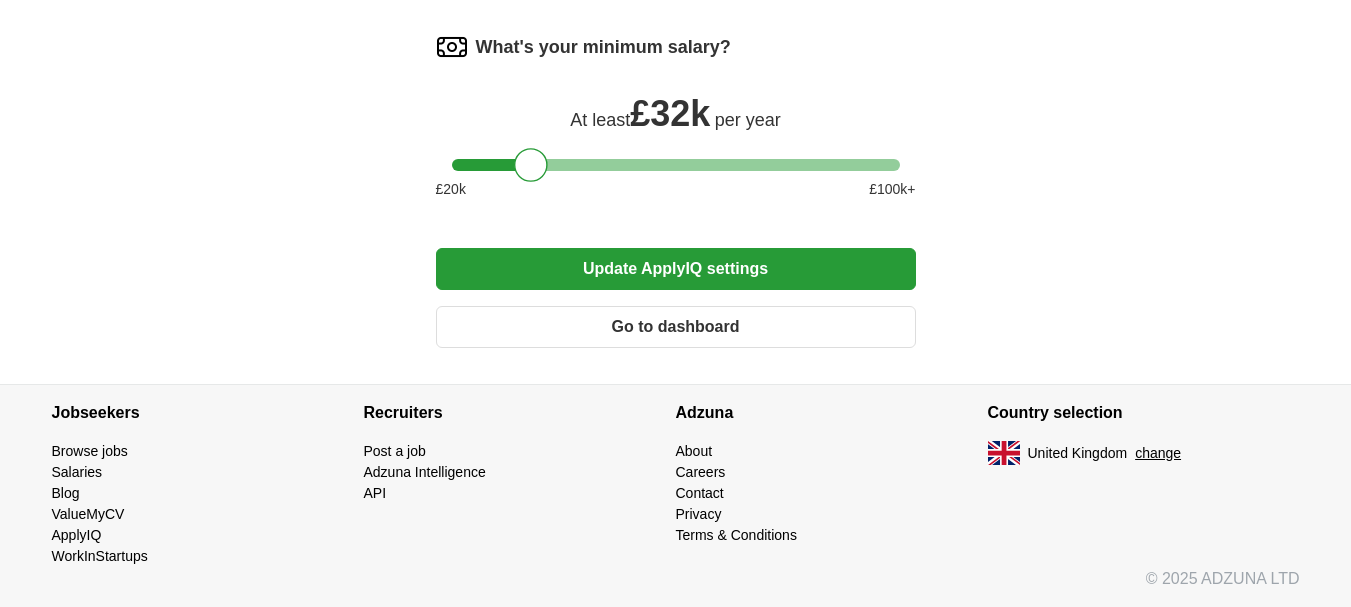 click on "Update ApplyIQ settings" at bounding box center (676, 269) 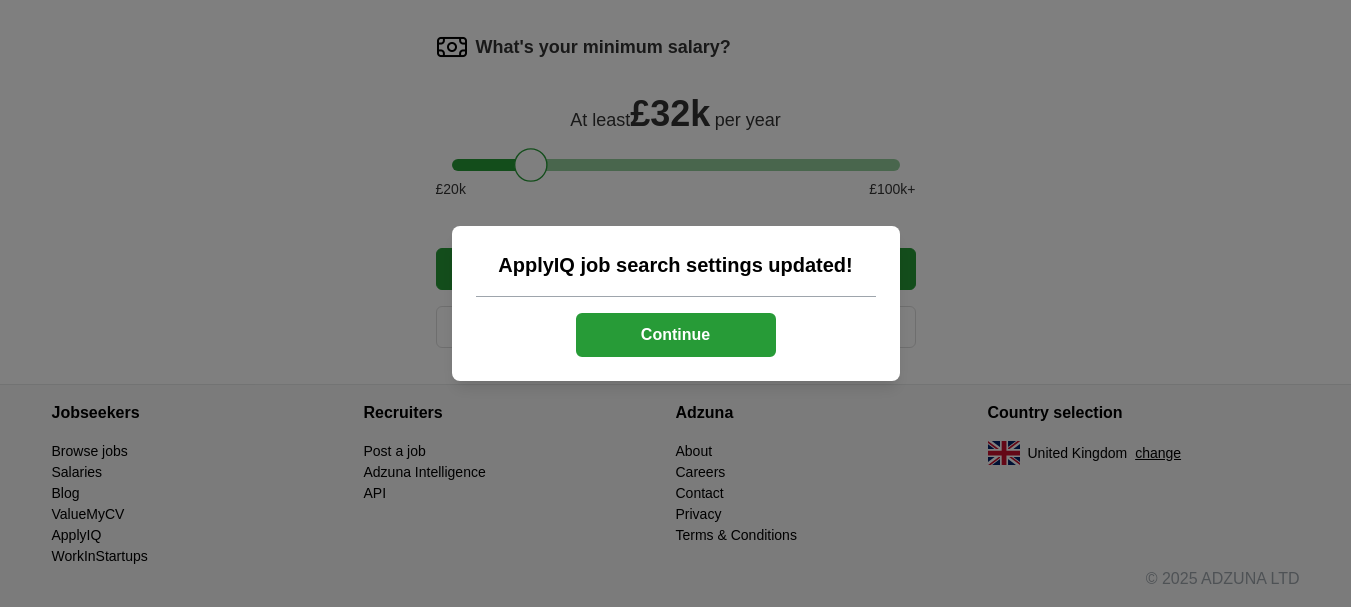 click on "Continue" at bounding box center [676, 335] 